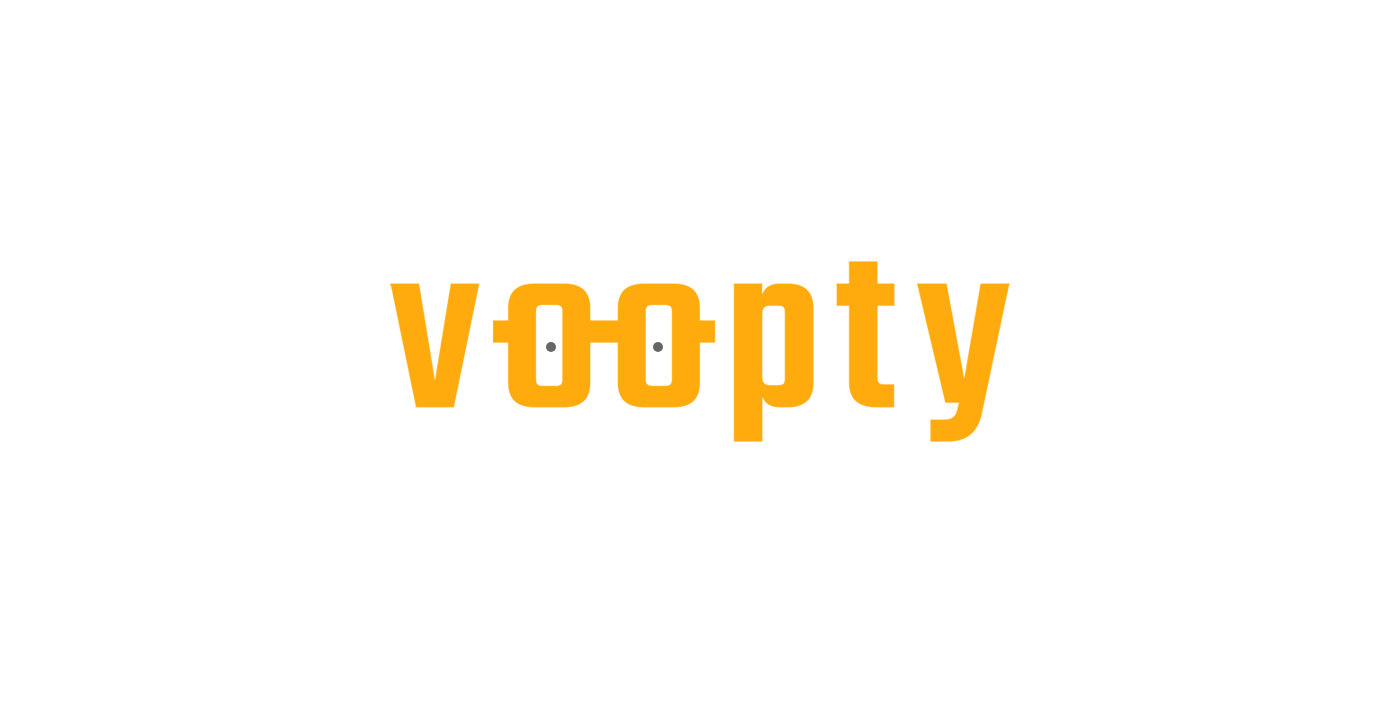scroll, scrollTop: 0, scrollLeft: 0, axis: both 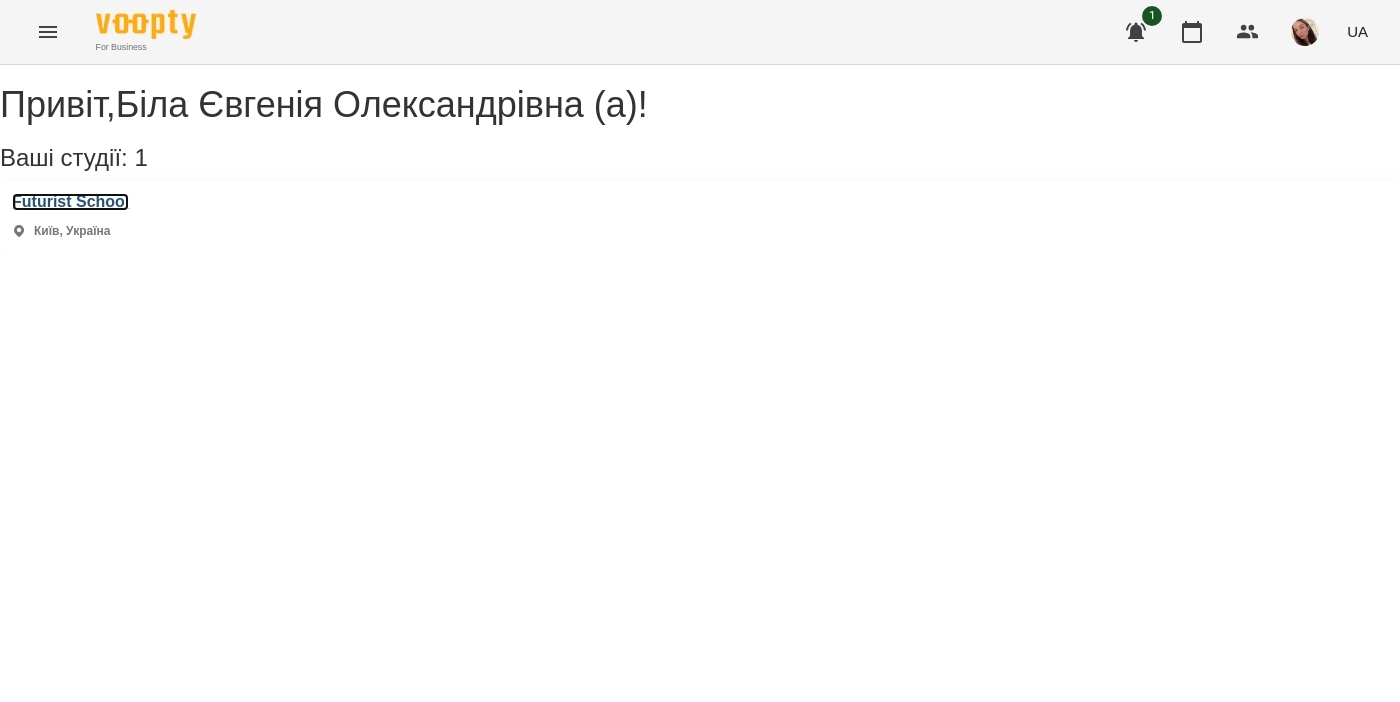 click on "Futurist School" at bounding box center (70, 202) 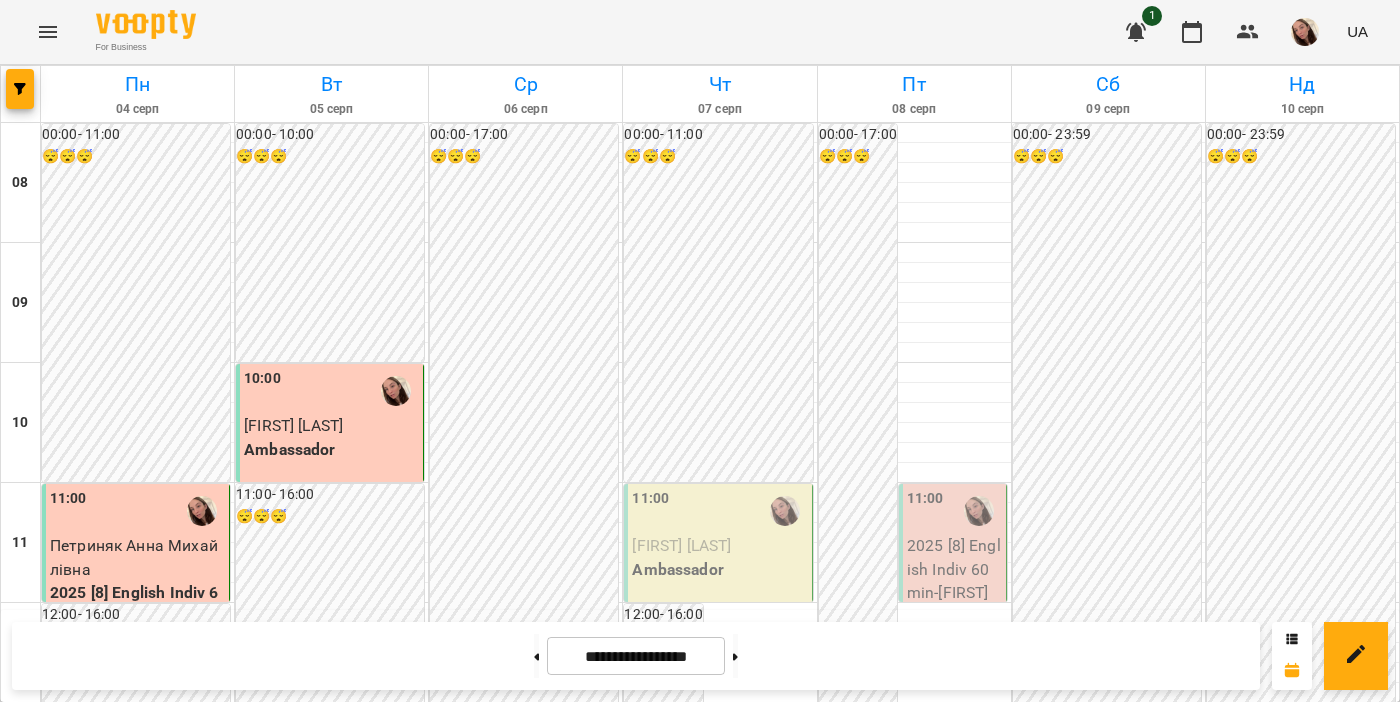 scroll, scrollTop: 1245, scrollLeft: 0, axis: vertical 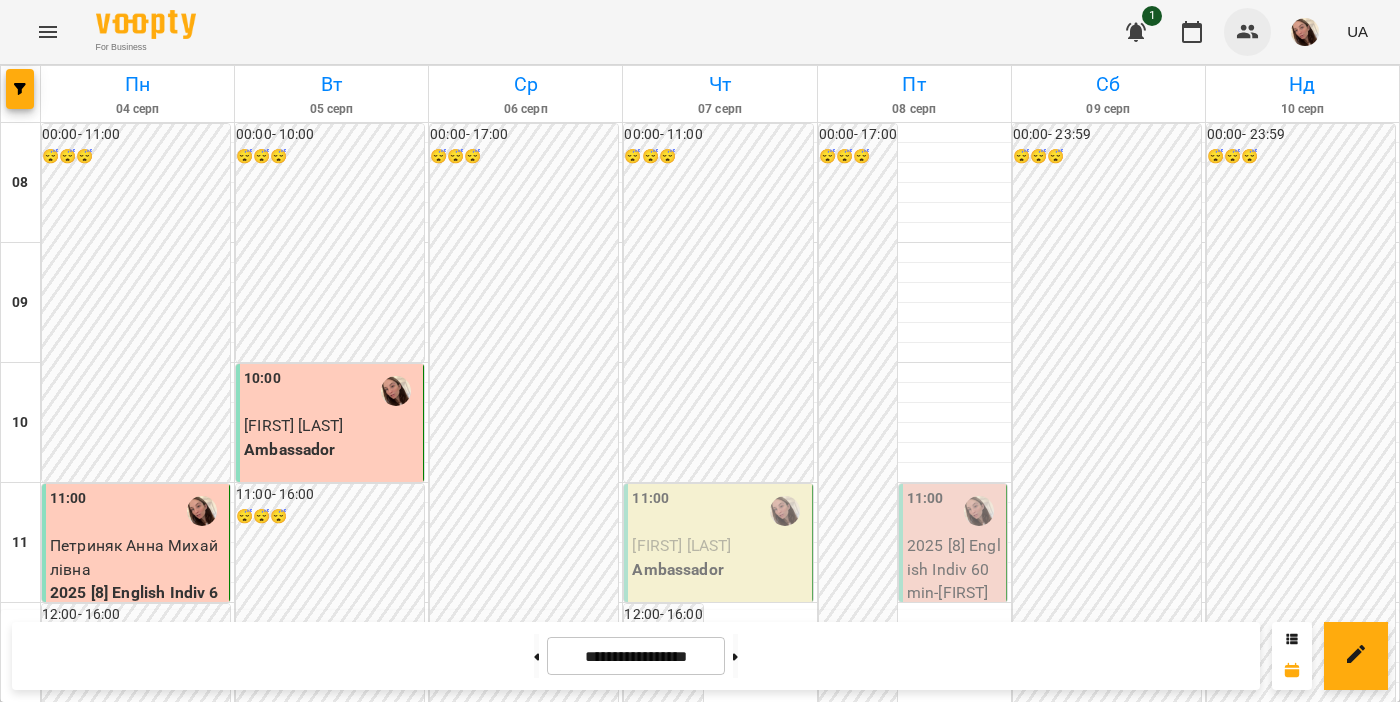 click 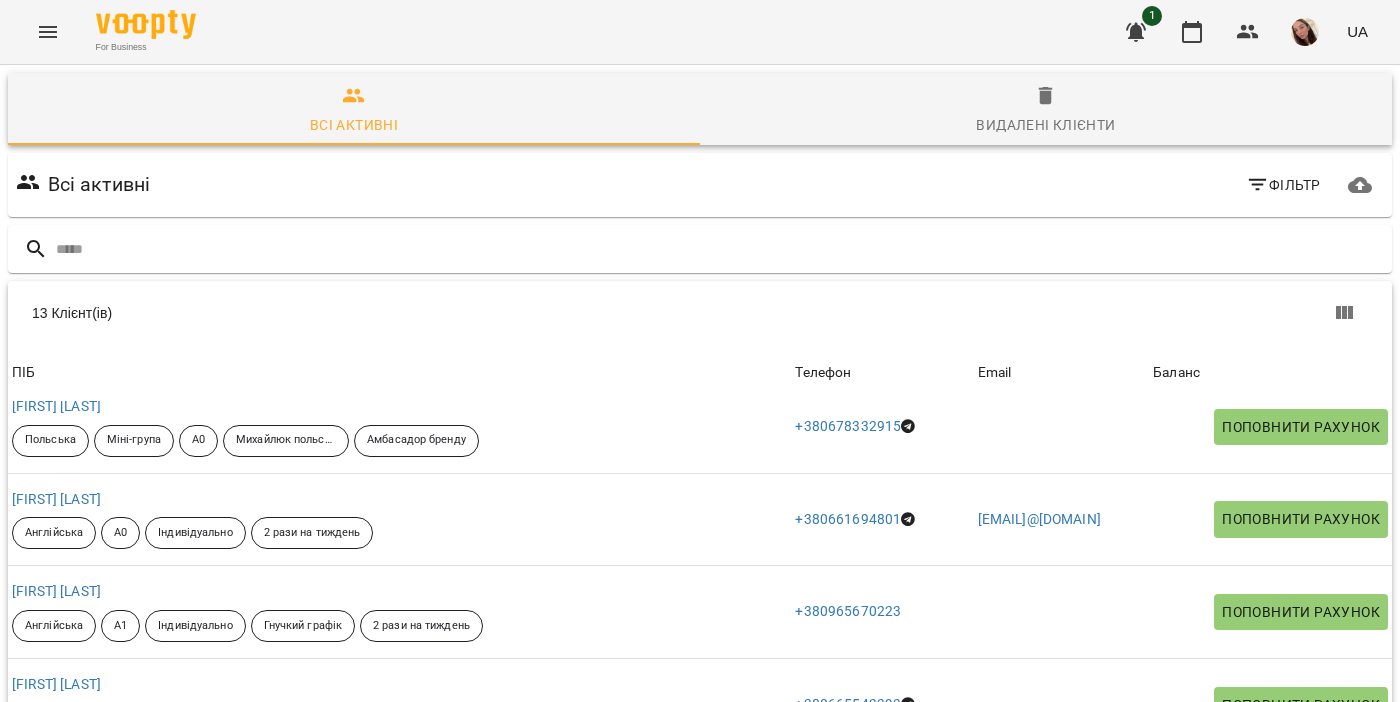 scroll, scrollTop: 0, scrollLeft: 0, axis: both 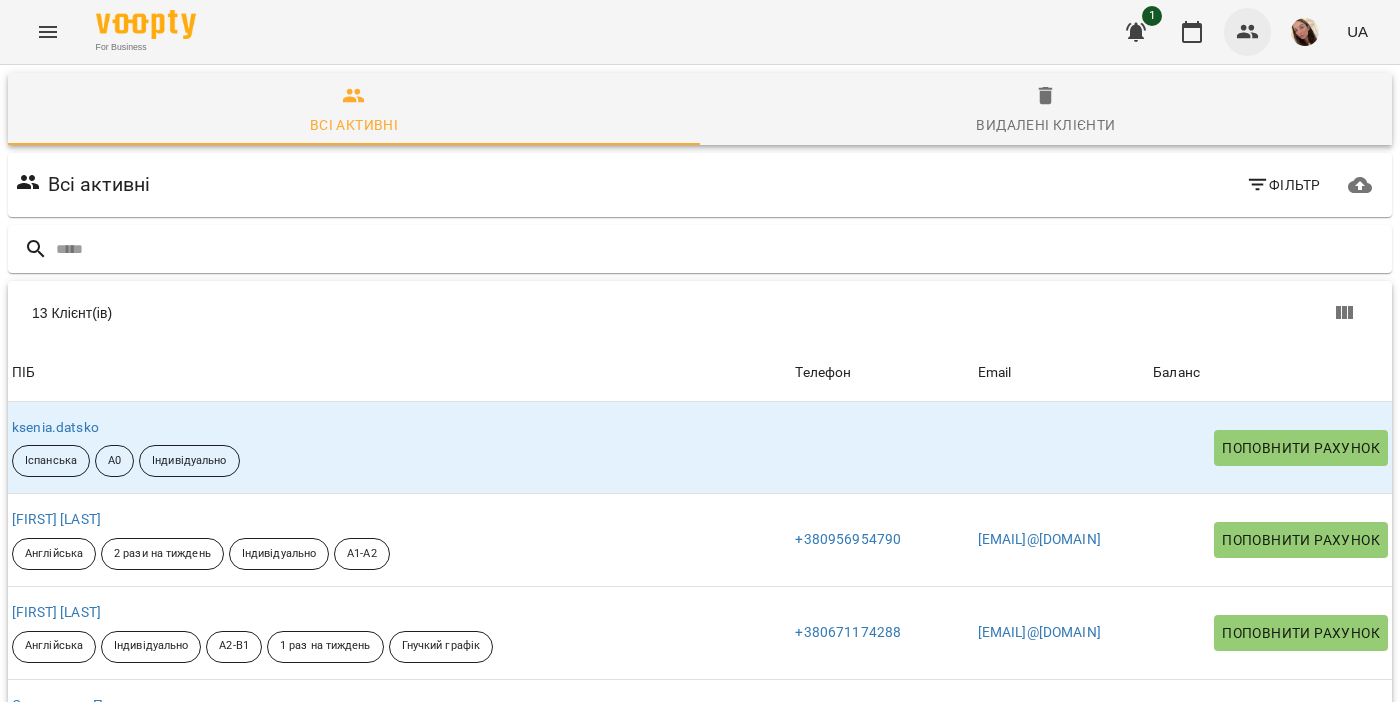 click 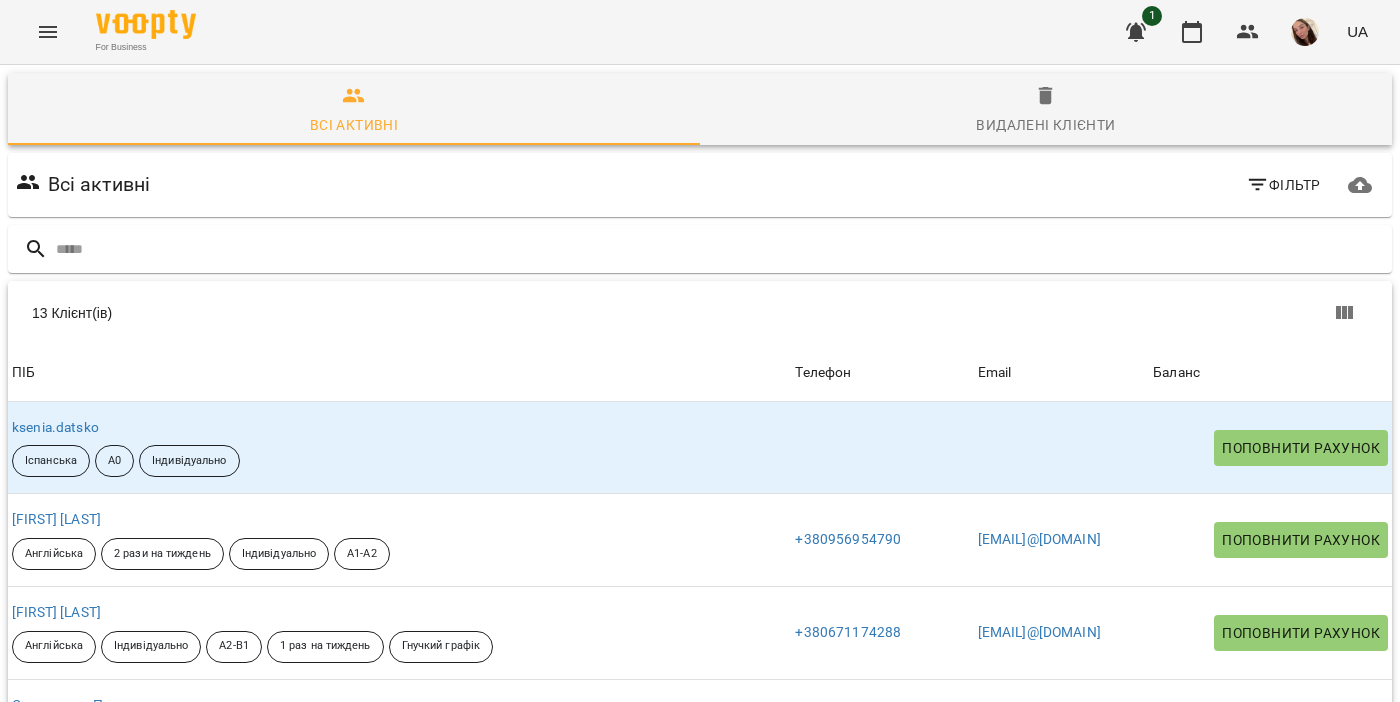click at bounding box center [1305, 32] 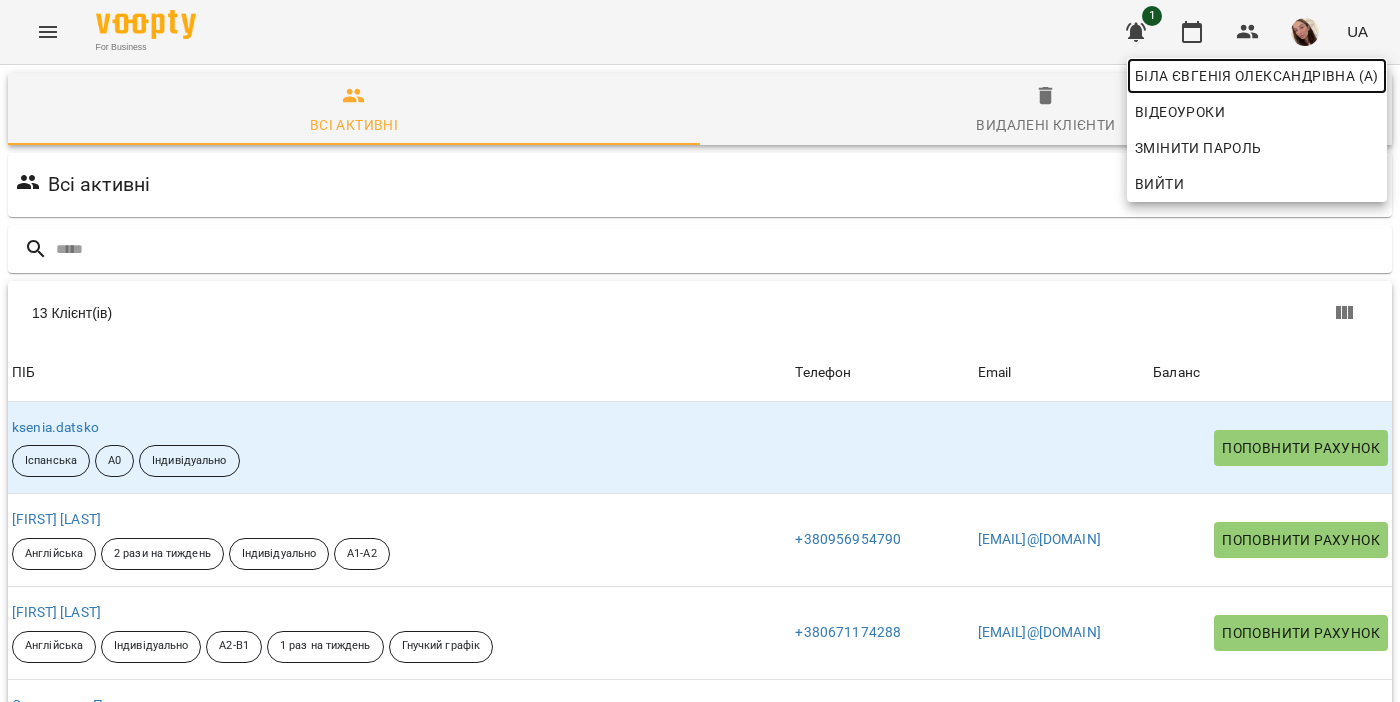 click on "Біла Євгенія Олександрівна (а)" at bounding box center (1257, 76) 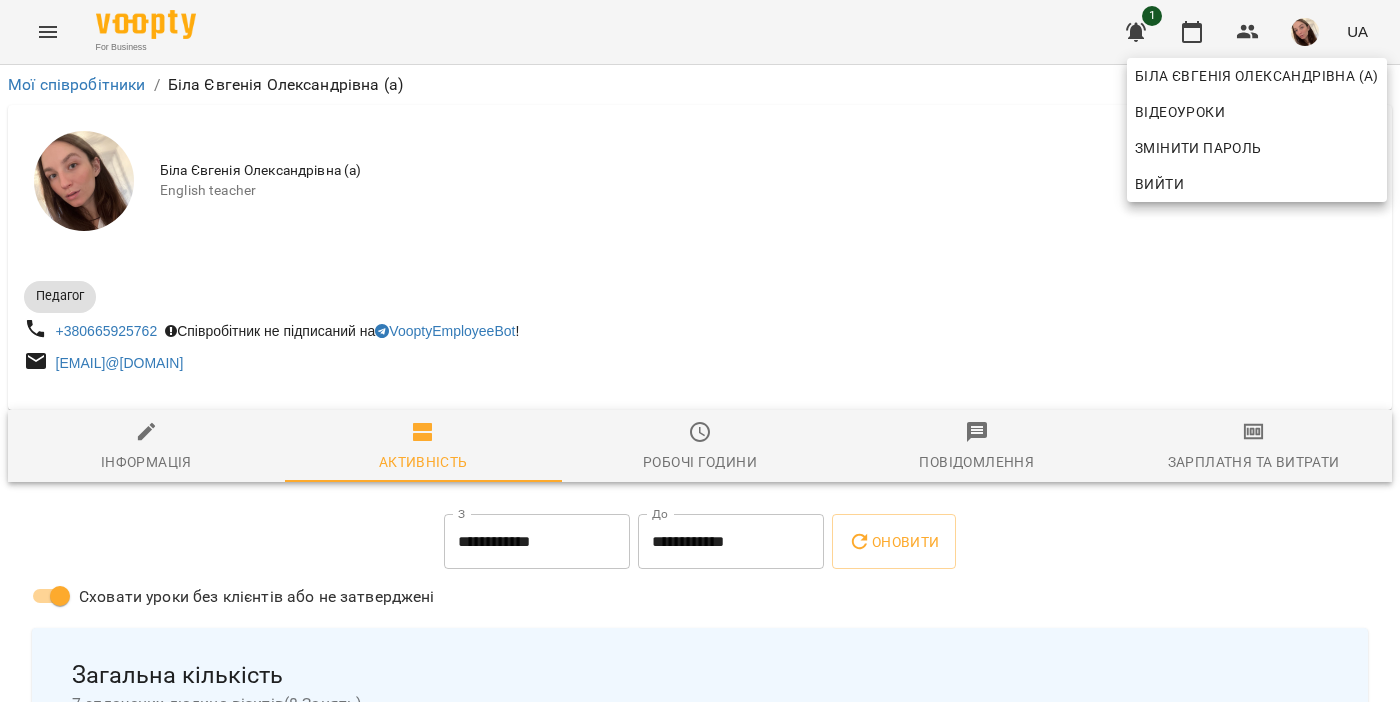 click at bounding box center [700, 351] 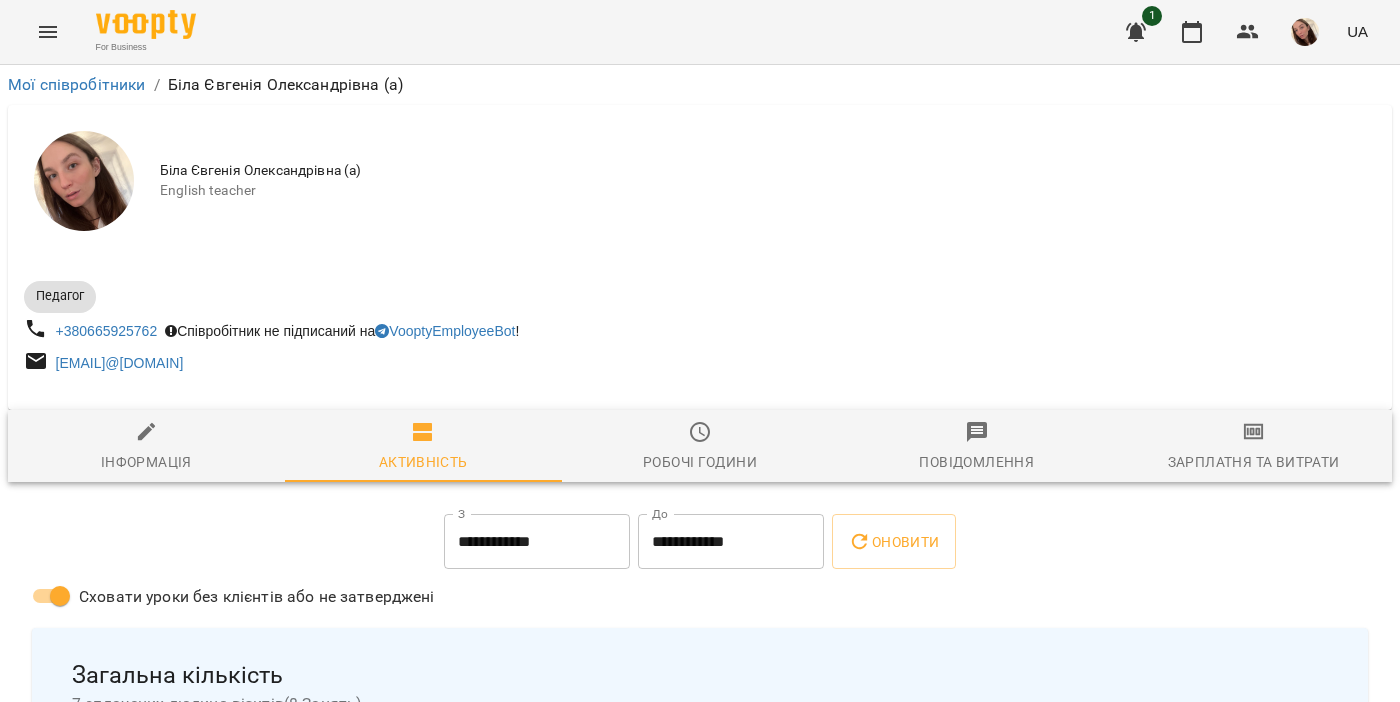 click 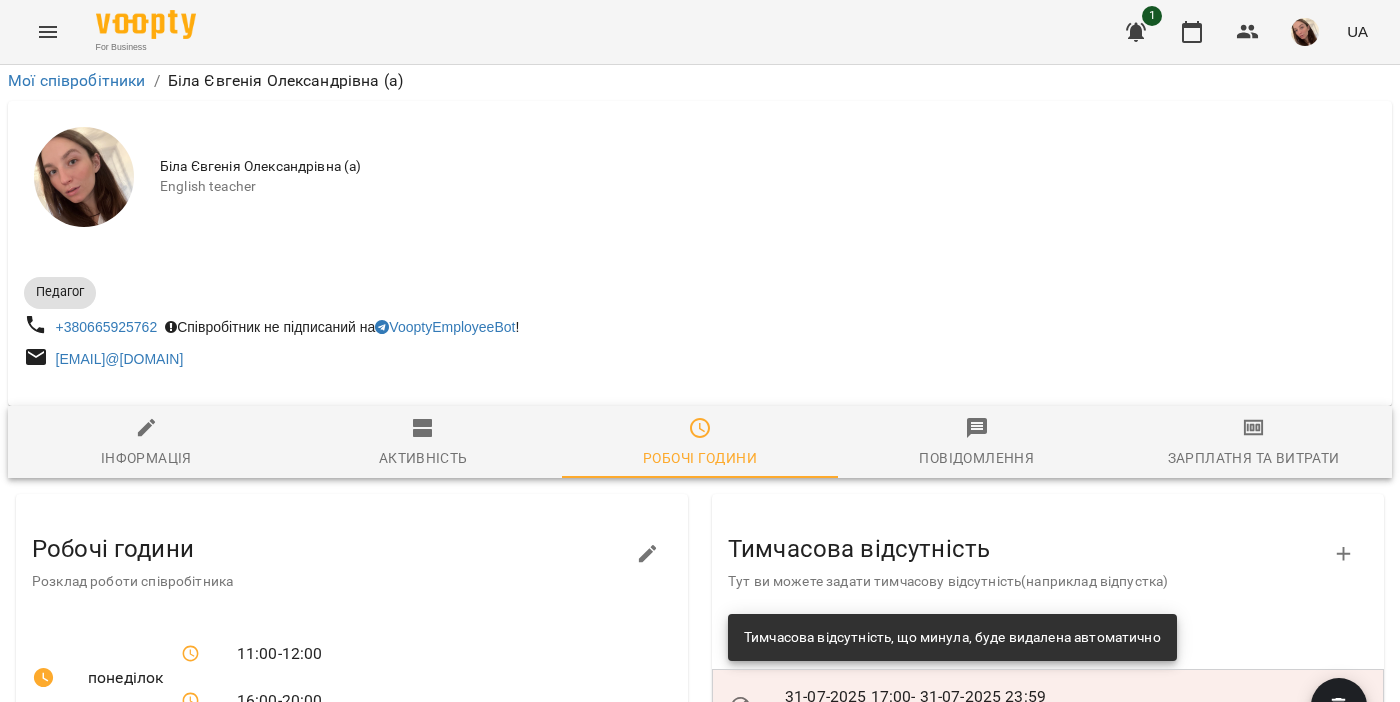 scroll, scrollTop: 292, scrollLeft: 0, axis: vertical 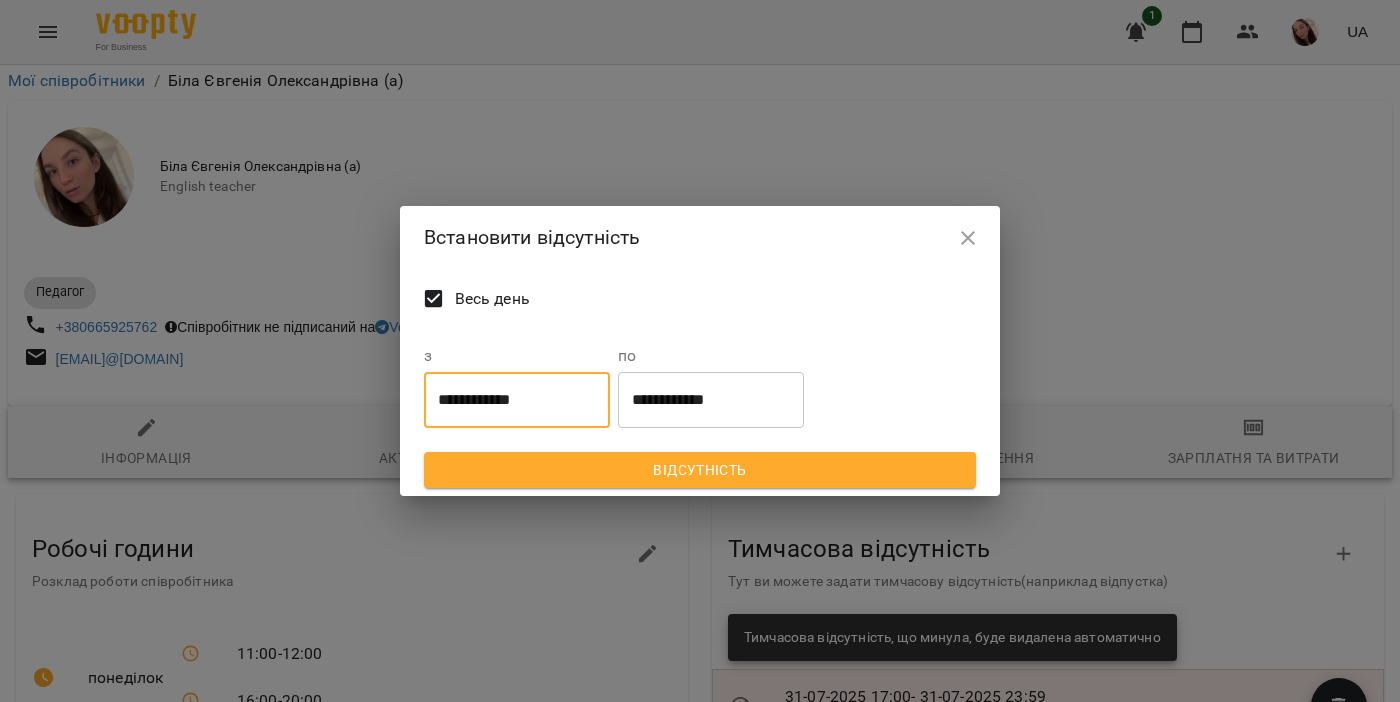 click on "**********" at bounding box center (517, 400) 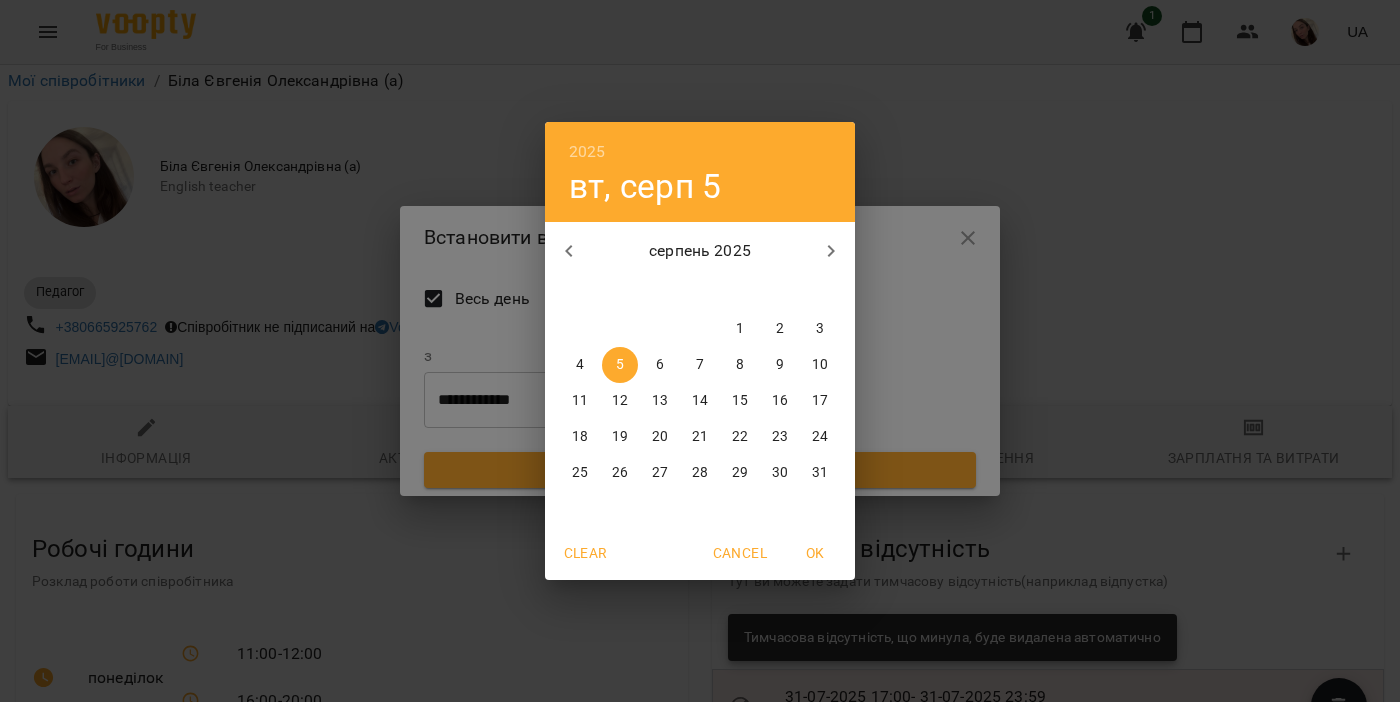 click on "8" at bounding box center (740, 365) 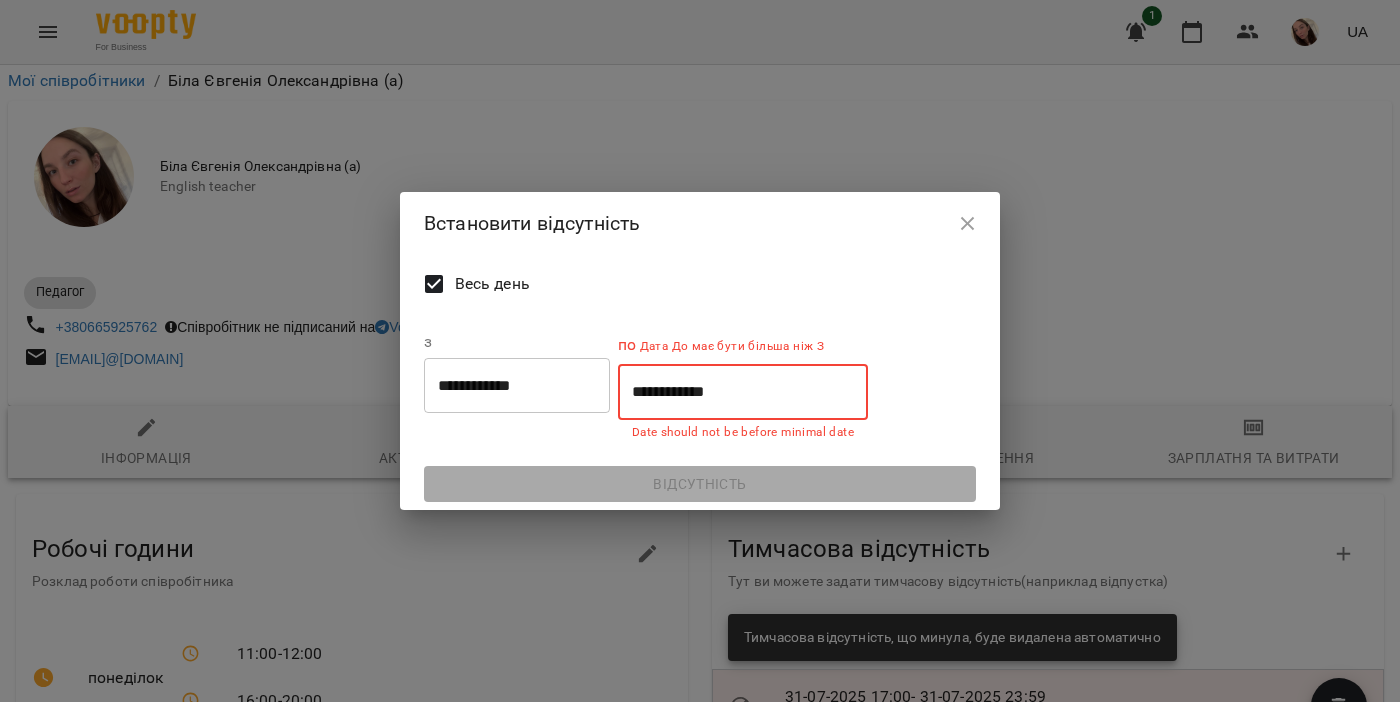 click on "**********" at bounding box center (743, 392) 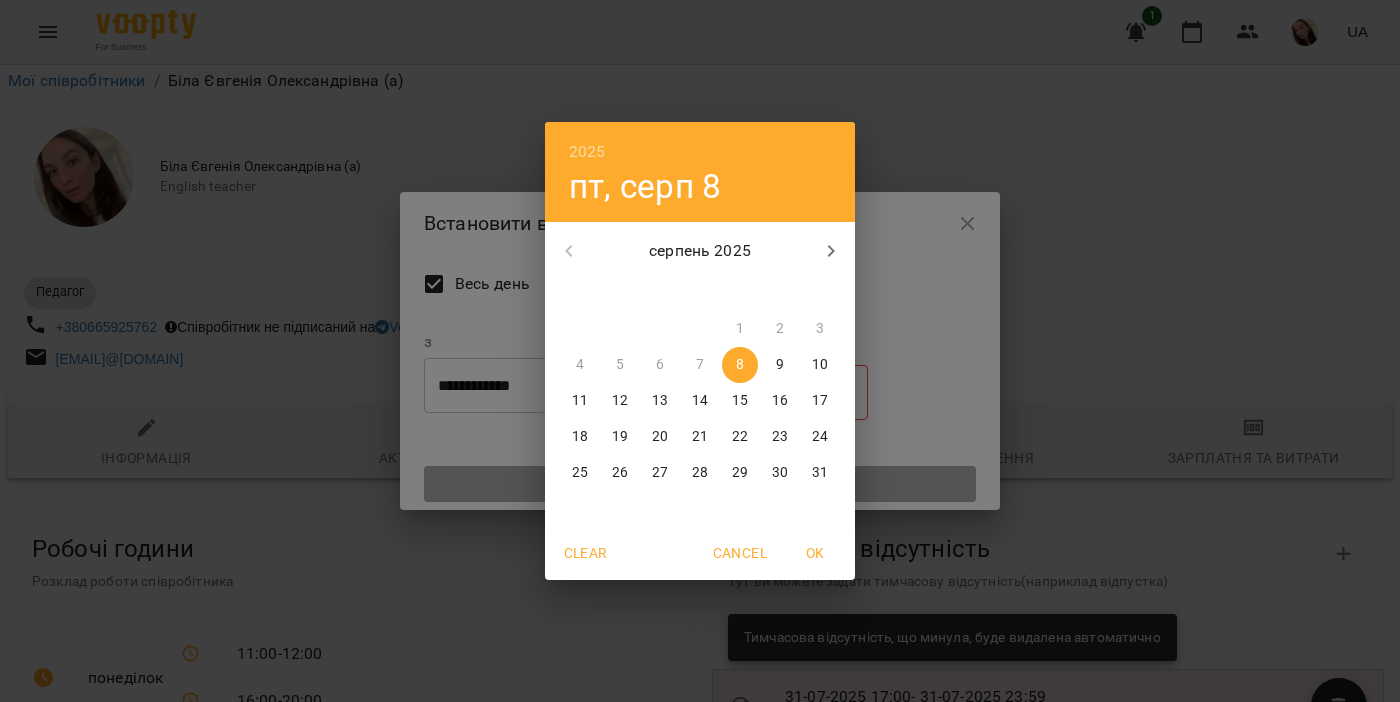 click on "8" at bounding box center (740, 365) 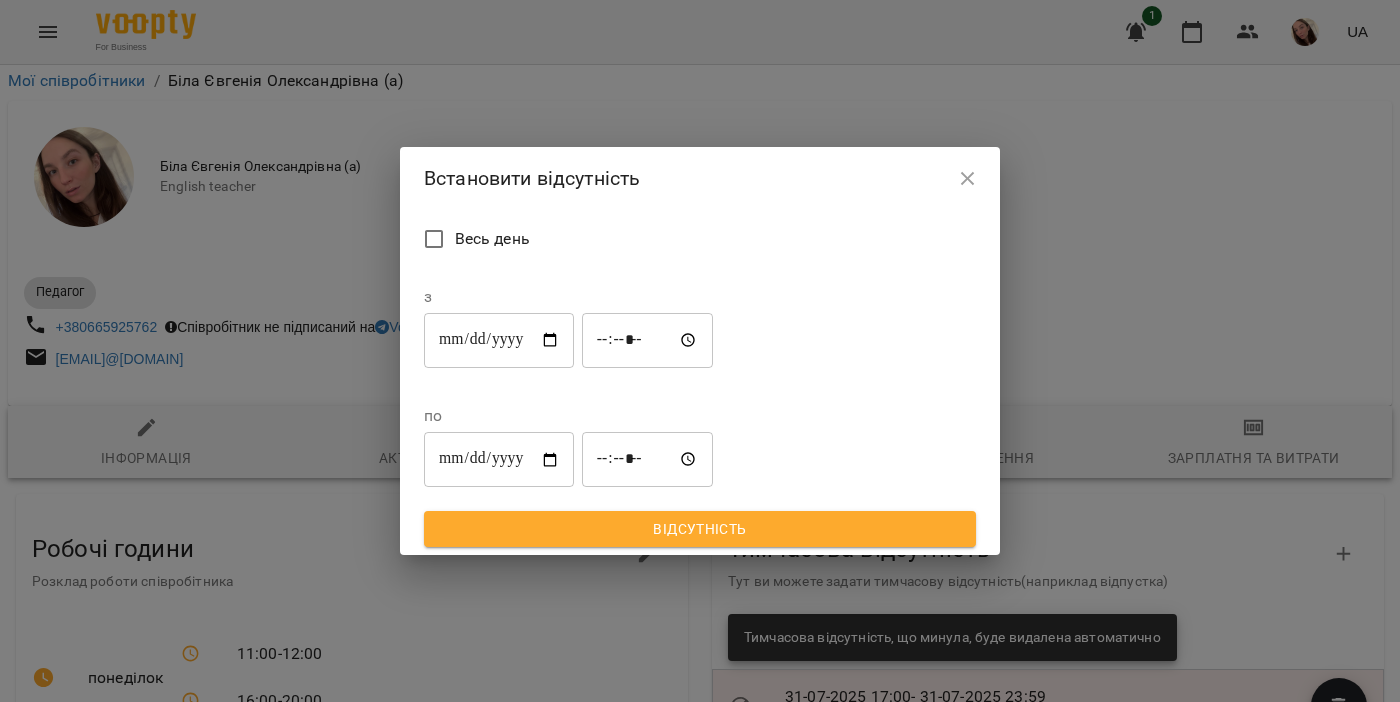 click on "*****" at bounding box center (648, 340) 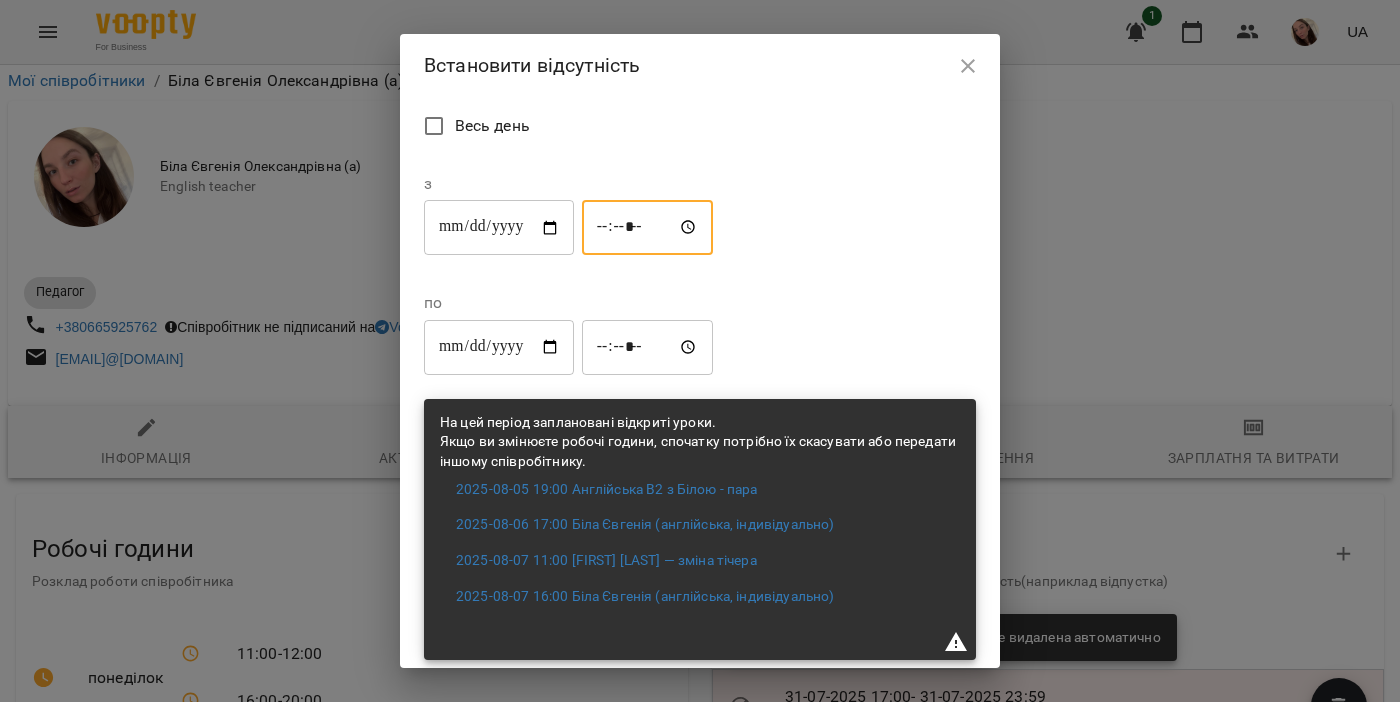 type on "*****" 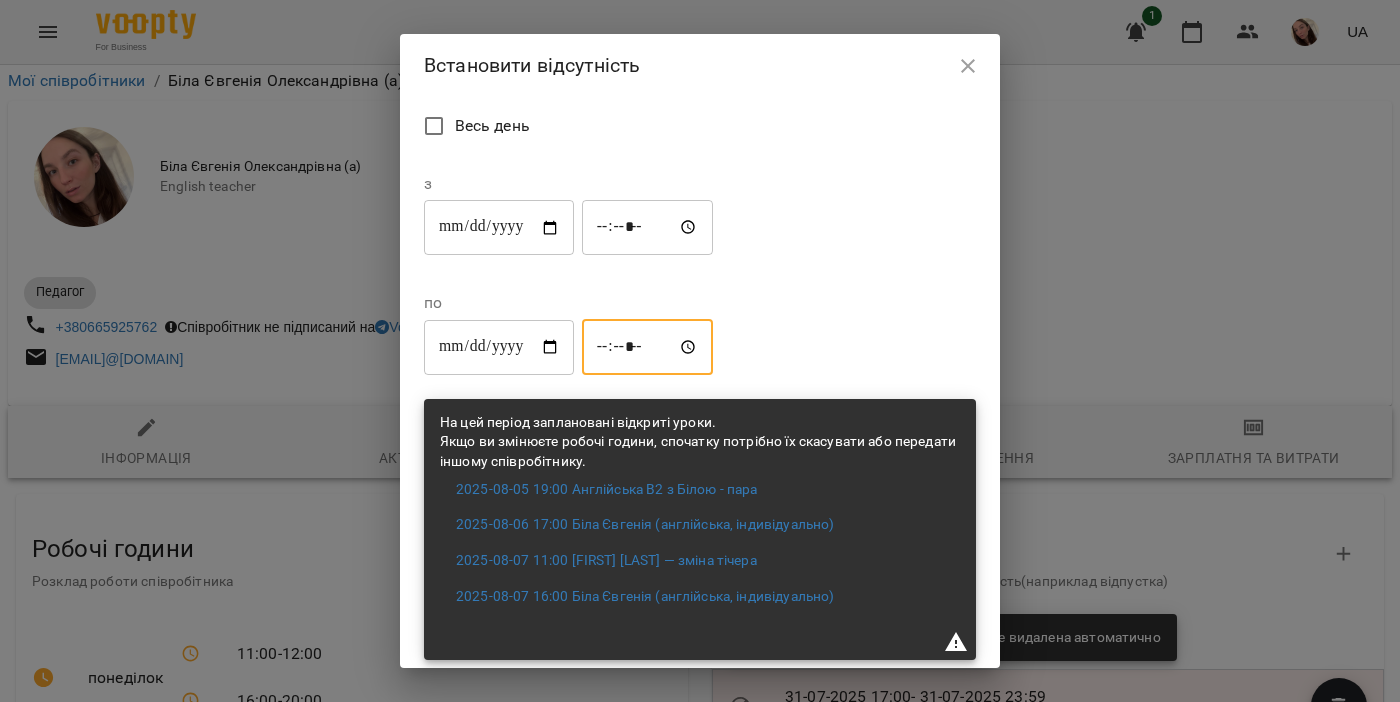 click on "*****" at bounding box center [648, 347] 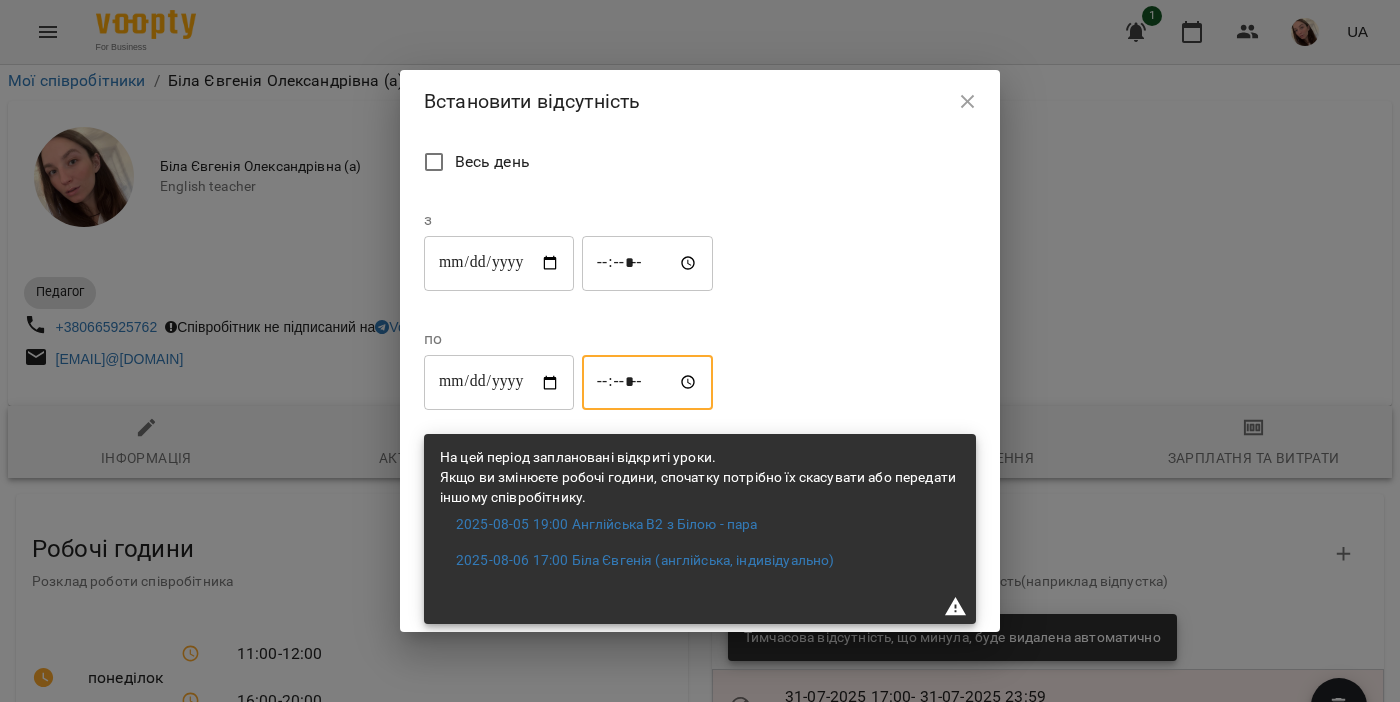 type on "*****" 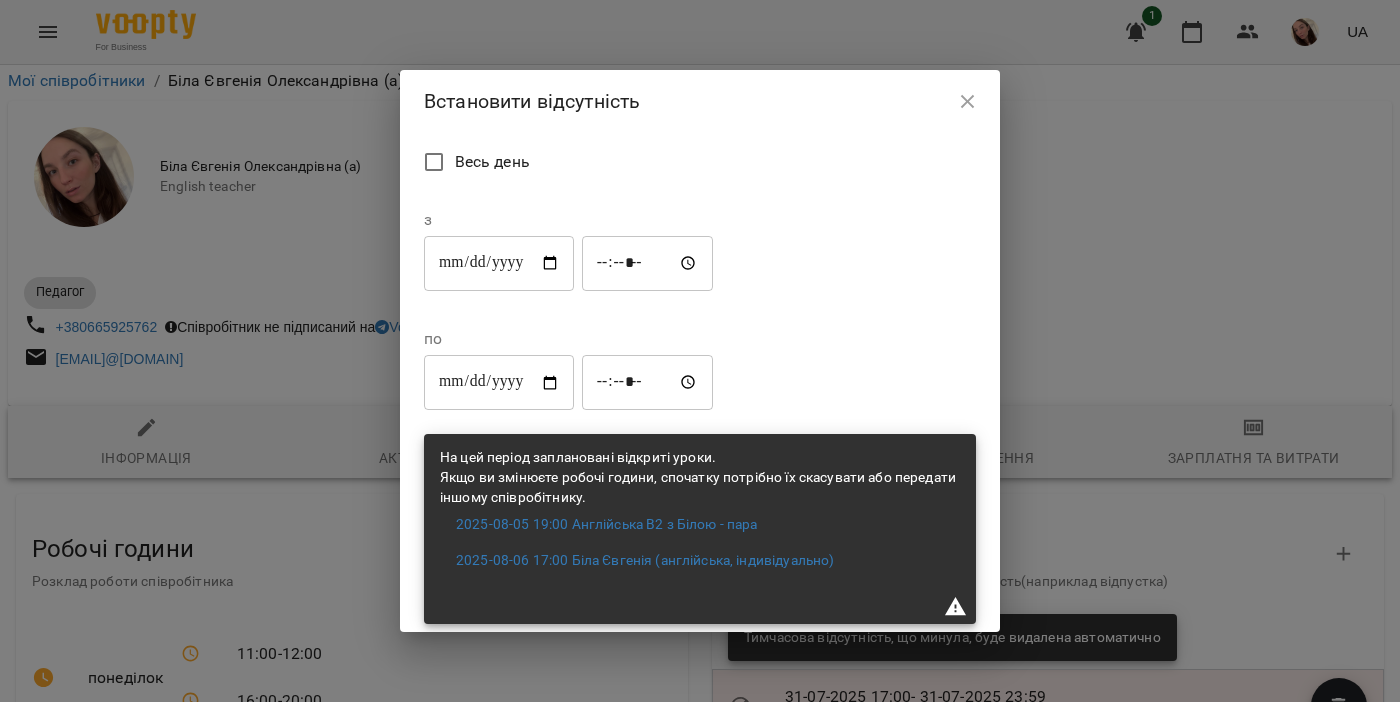 click on "**********" at bounding box center [700, 351] 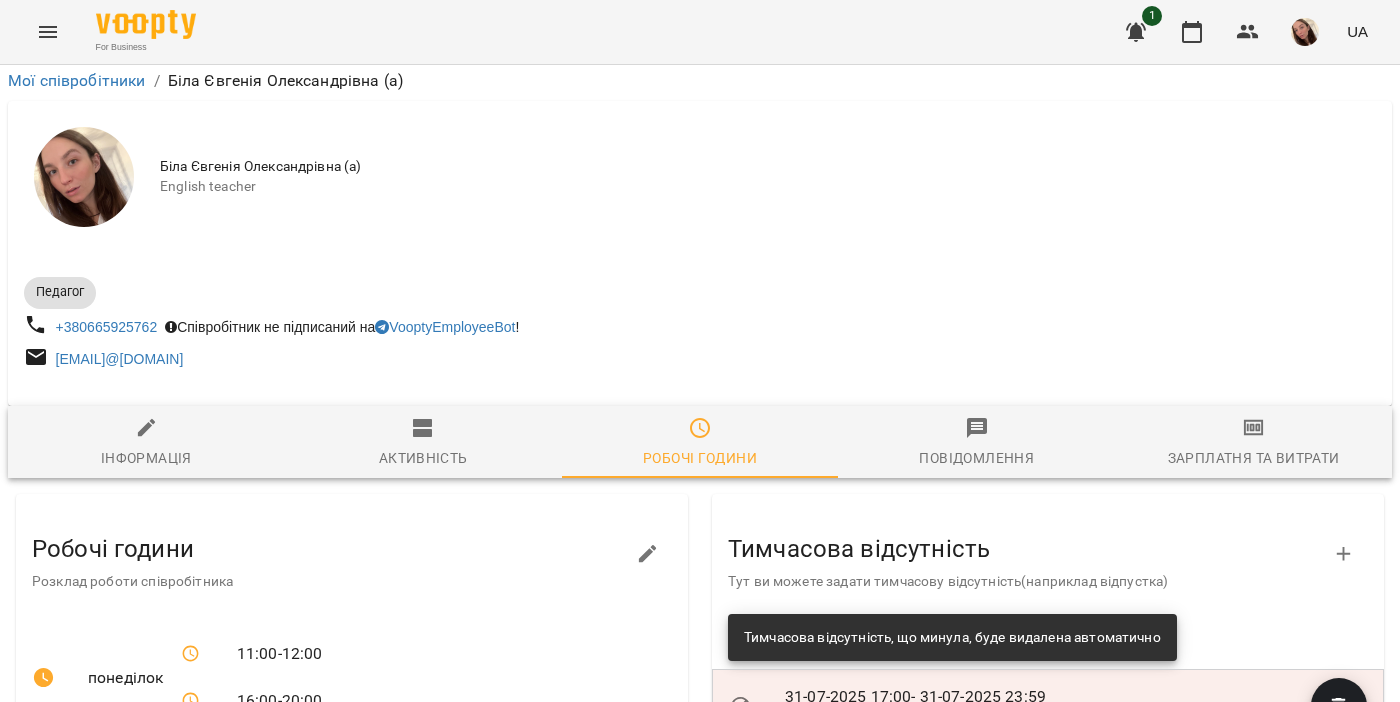 scroll, scrollTop: 0, scrollLeft: 0, axis: both 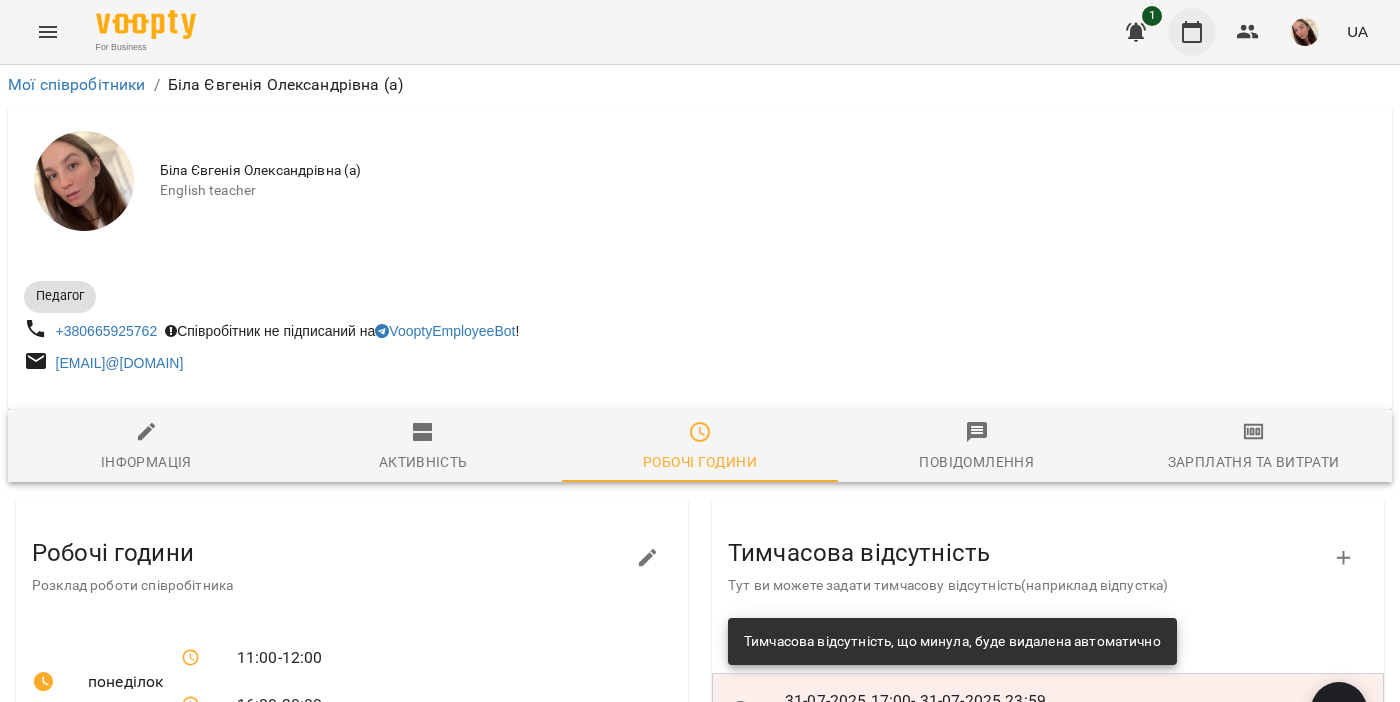 click 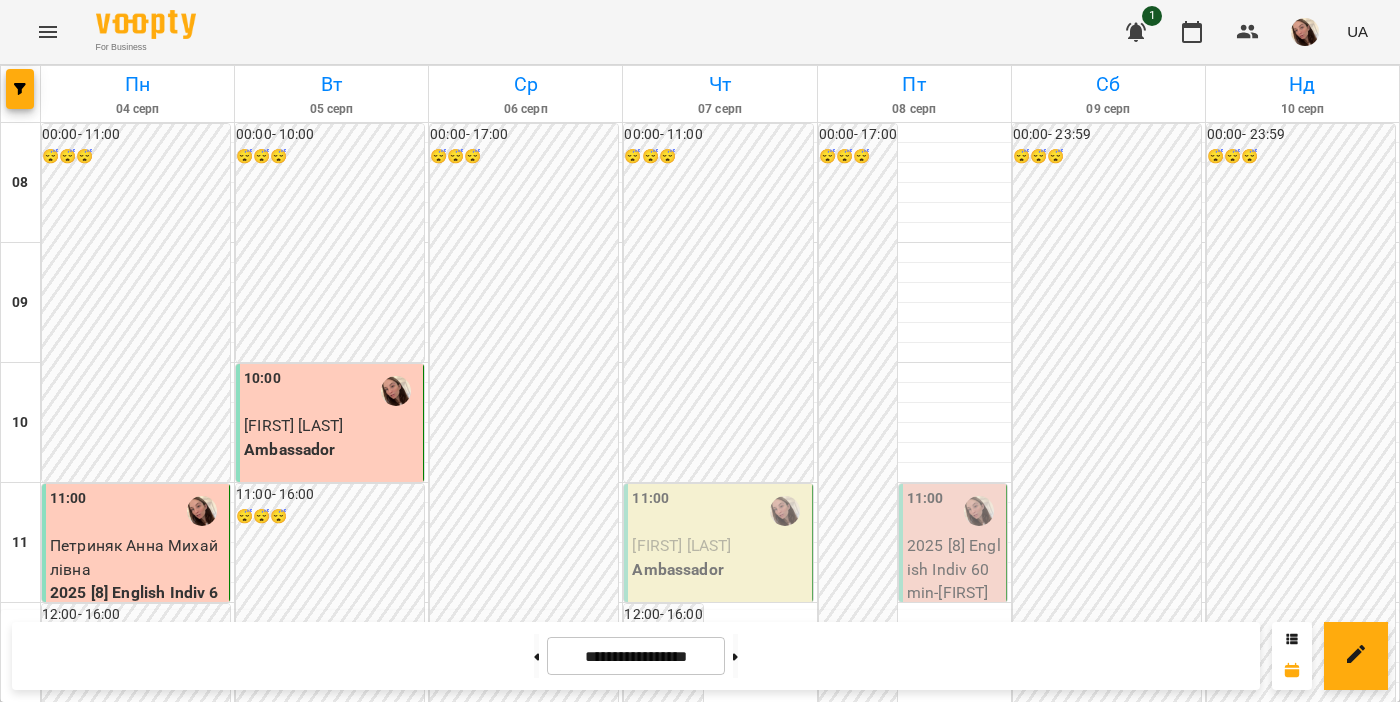 scroll, scrollTop: 868, scrollLeft: 0, axis: vertical 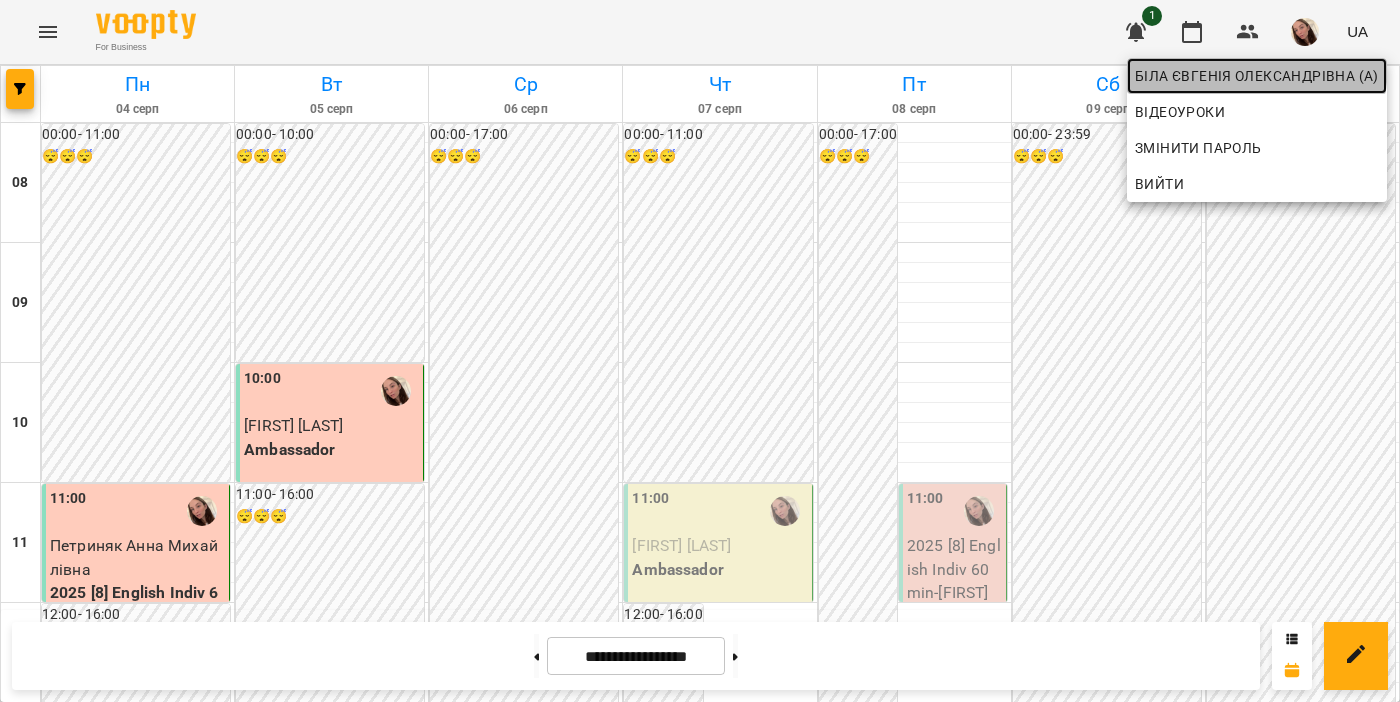 click on "Біла Євгенія Олександрівна (а)" at bounding box center (1257, 76) 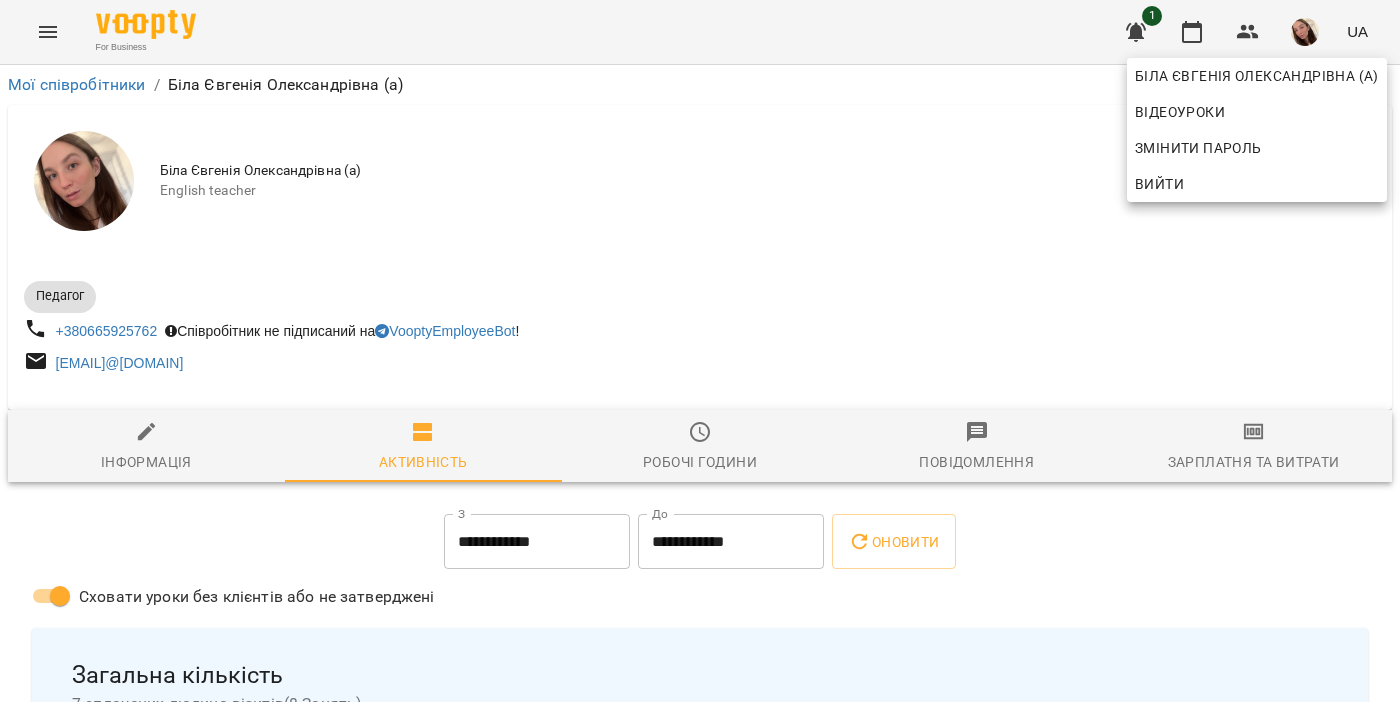 click at bounding box center [700, 351] 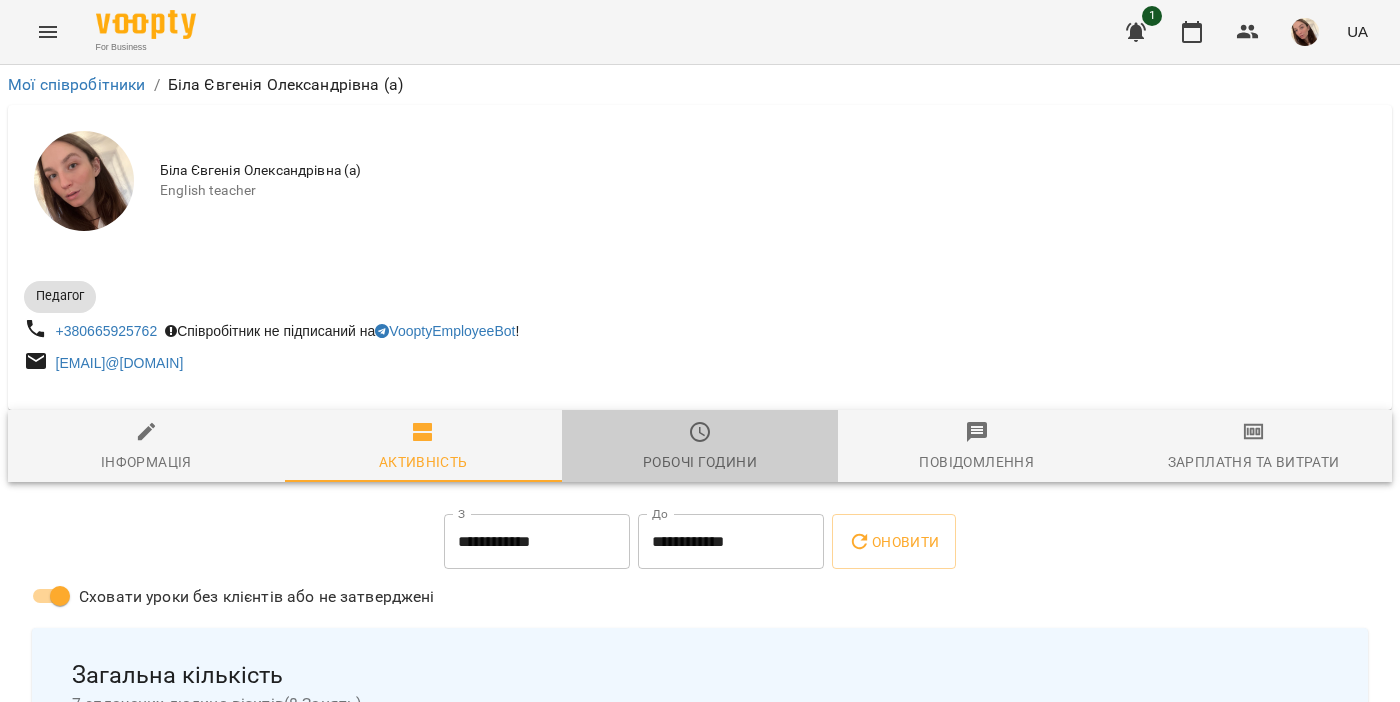 click on "Робочі години" at bounding box center (700, 462) 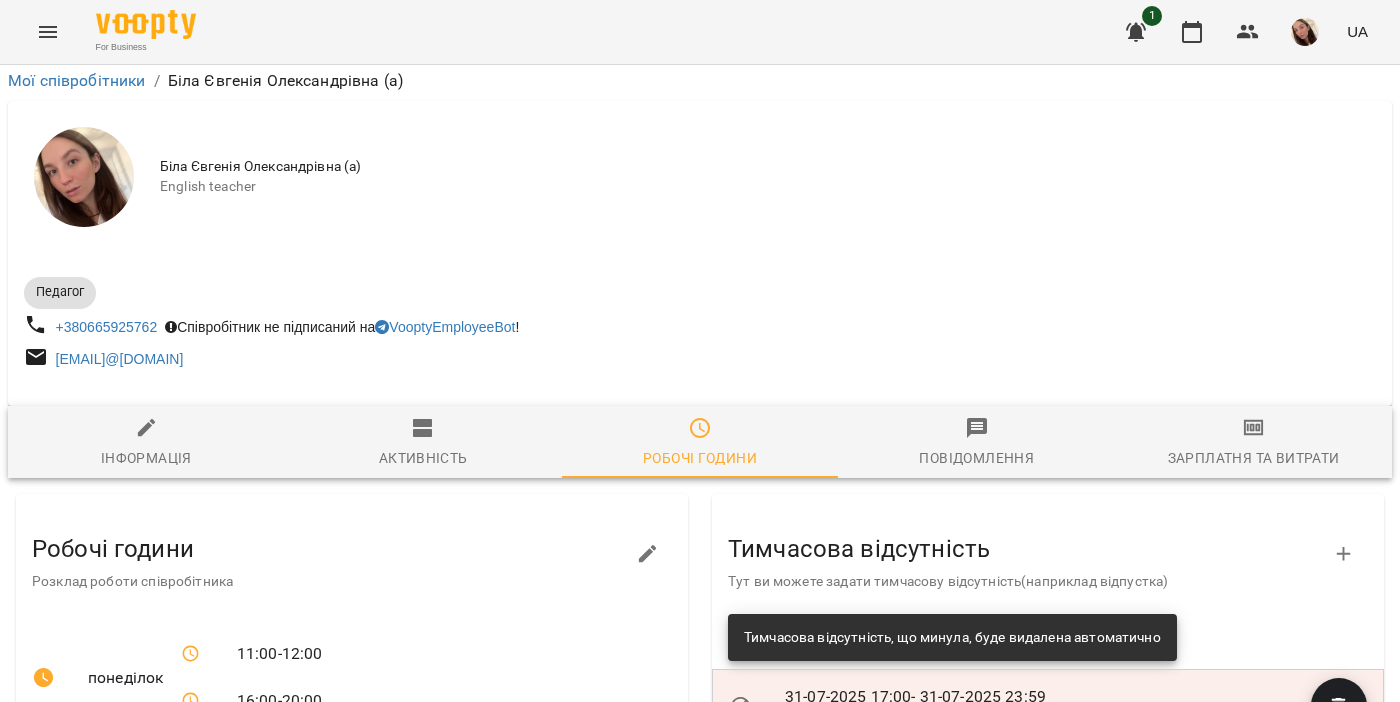 scroll, scrollTop: 885, scrollLeft: 0, axis: vertical 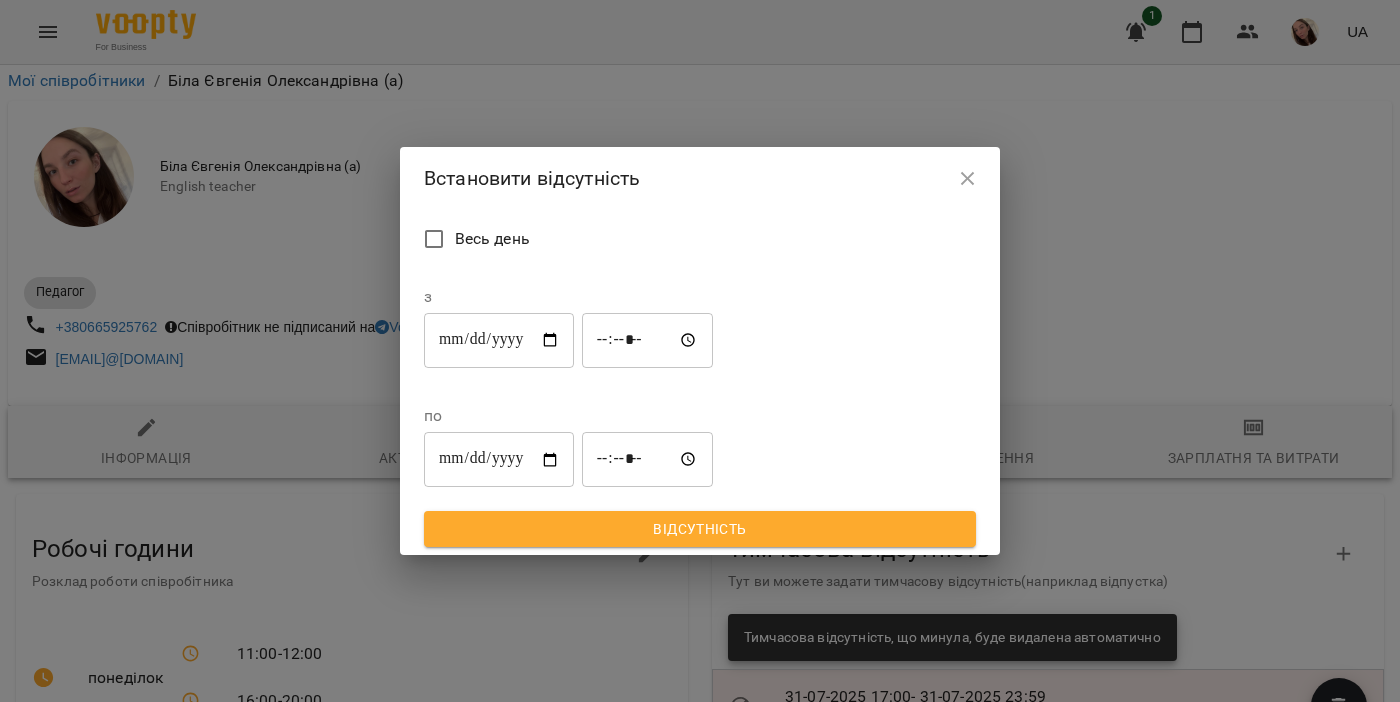 click on "**********" at bounding box center (499, 340) 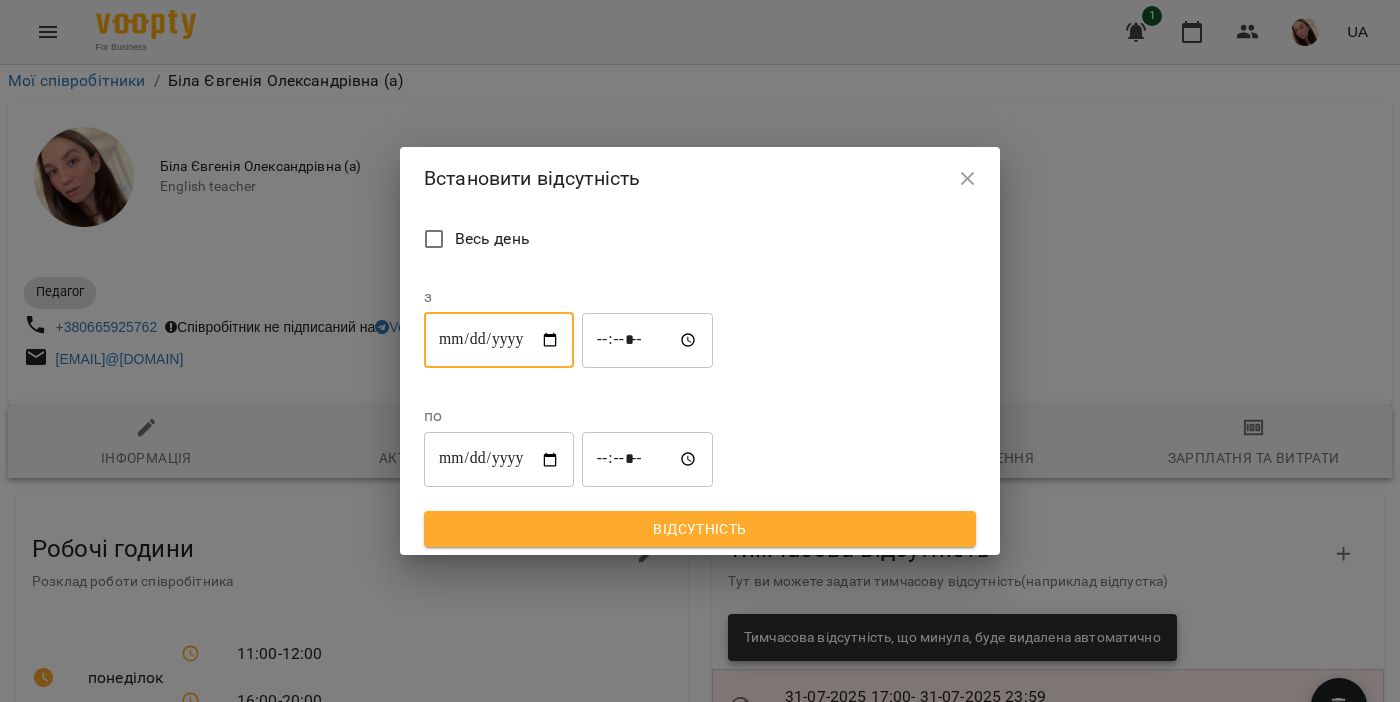type on "**********" 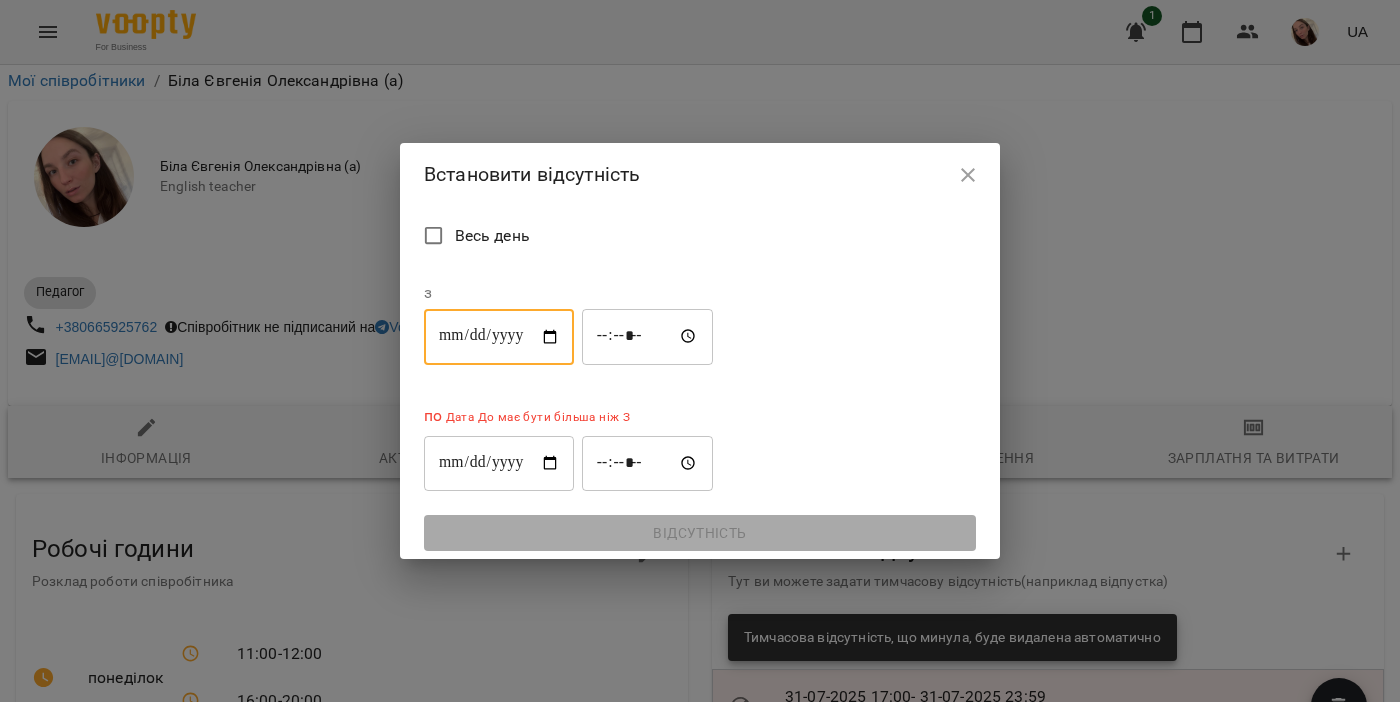 click on "*****" at bounding box center [648, 337] 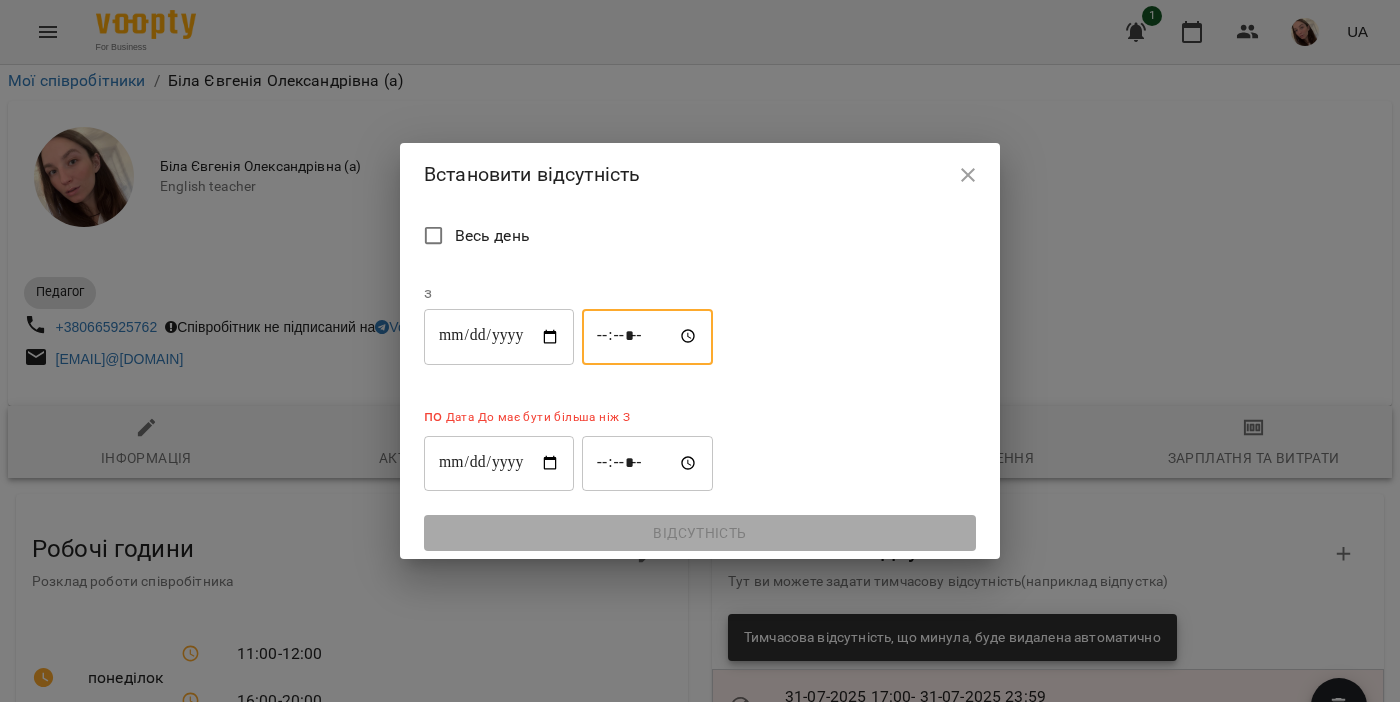 click on "*****" at bounding box center [648, 337] 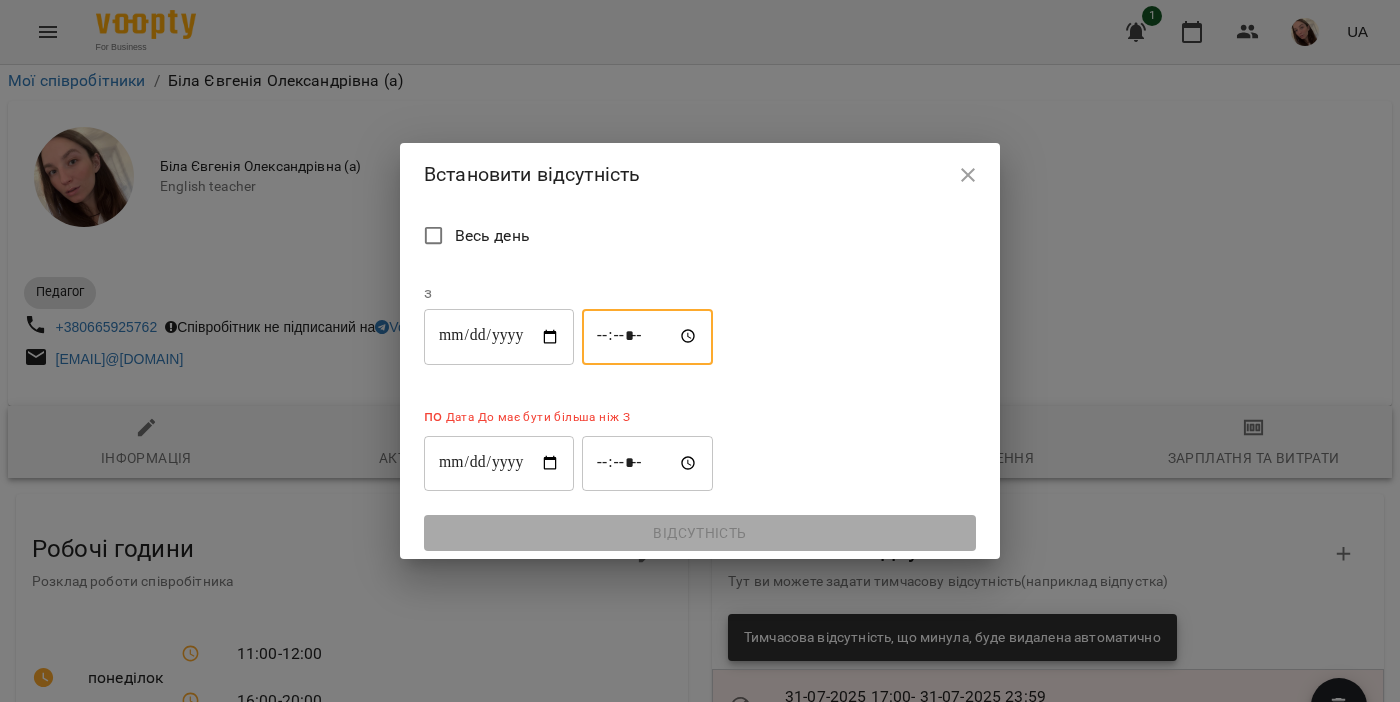 type on "*****" 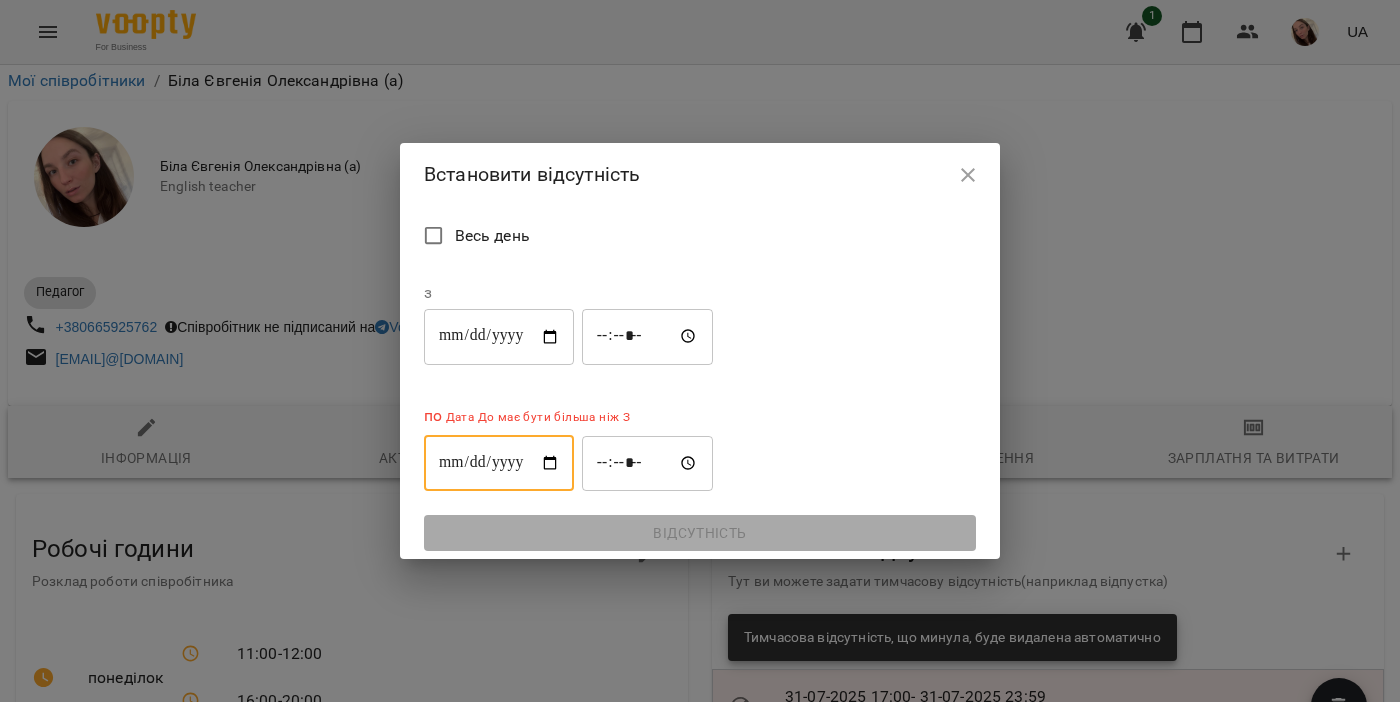 click on "**********" at bounding box center [499, 463] 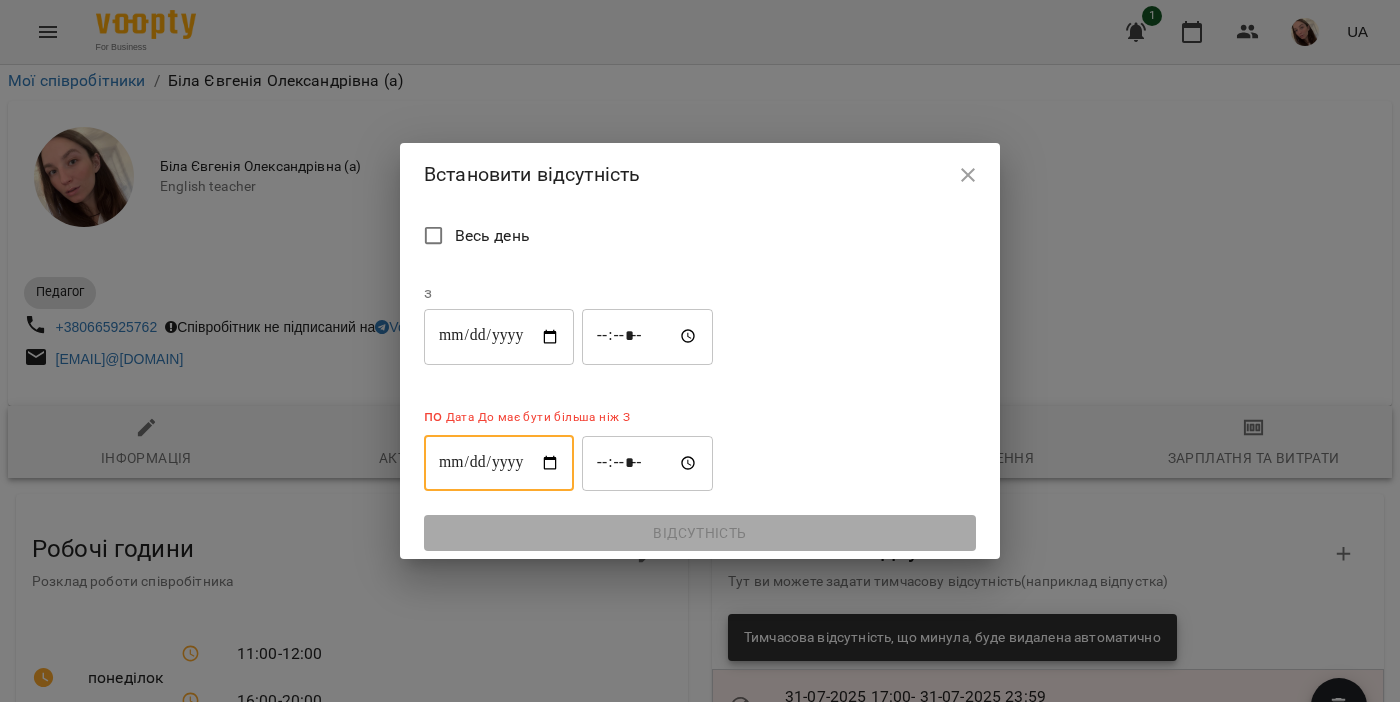 type on "**********" 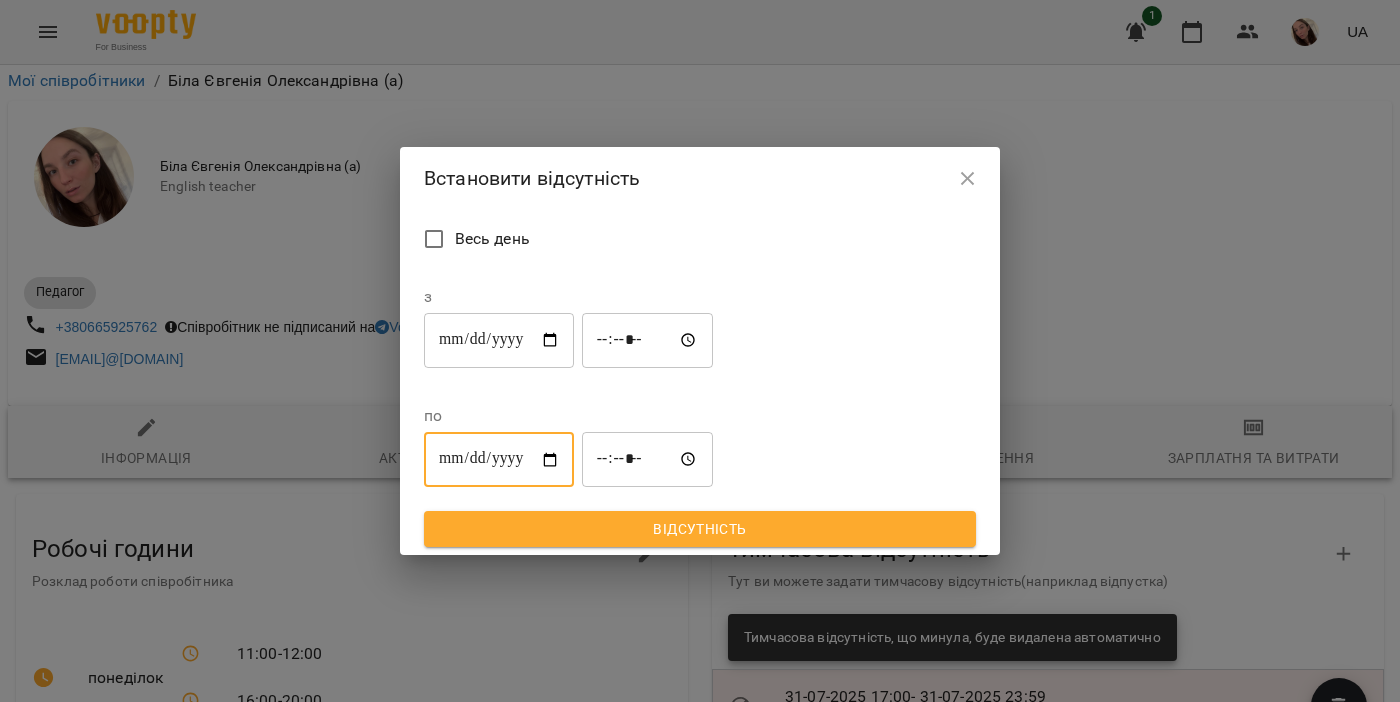 click on "*****" at bounding box center [648, 460] 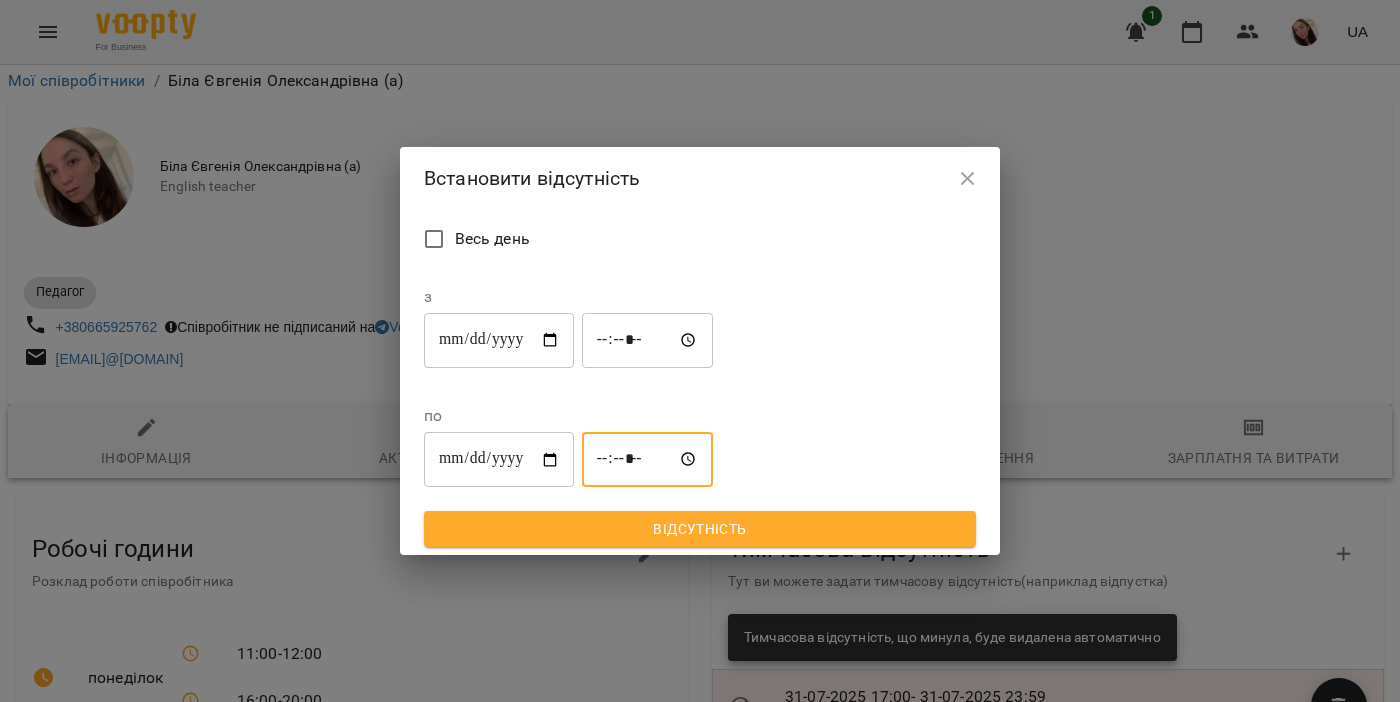 click on "*****" at bounding box center (648, 460) 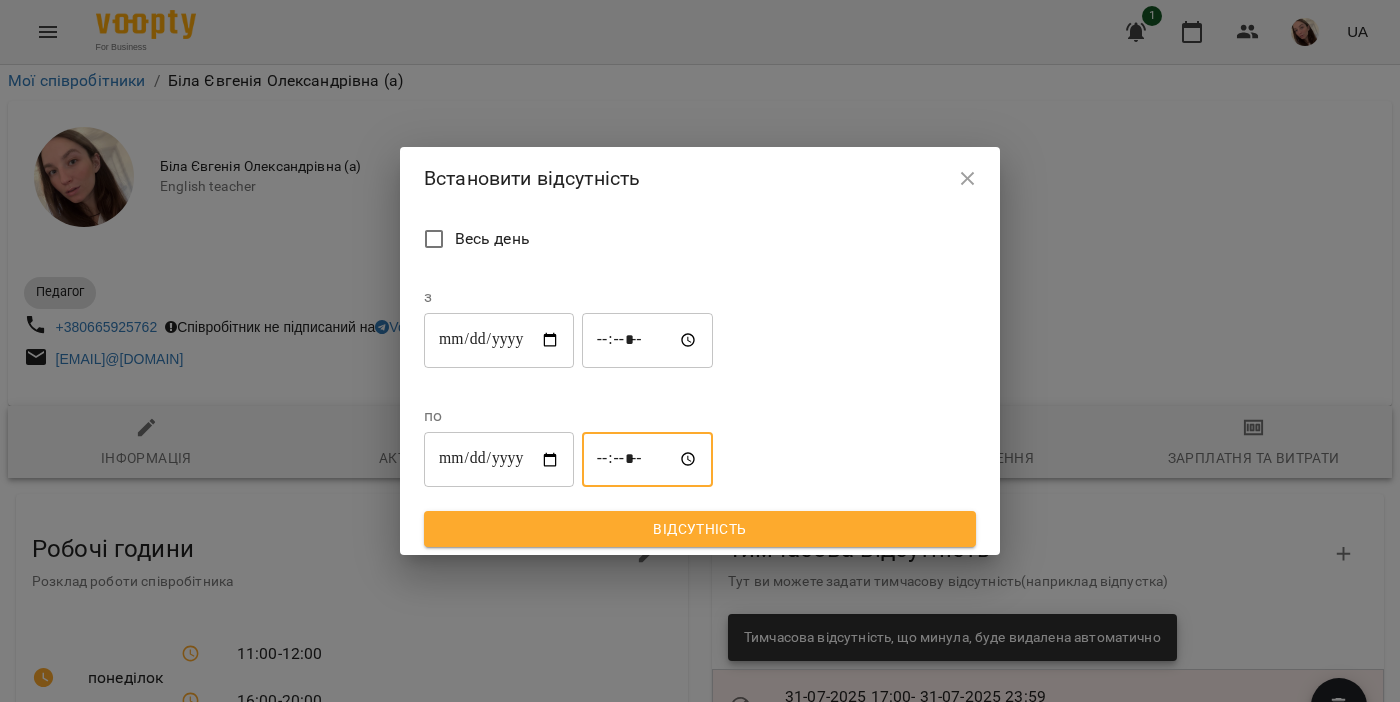 type on "*****" 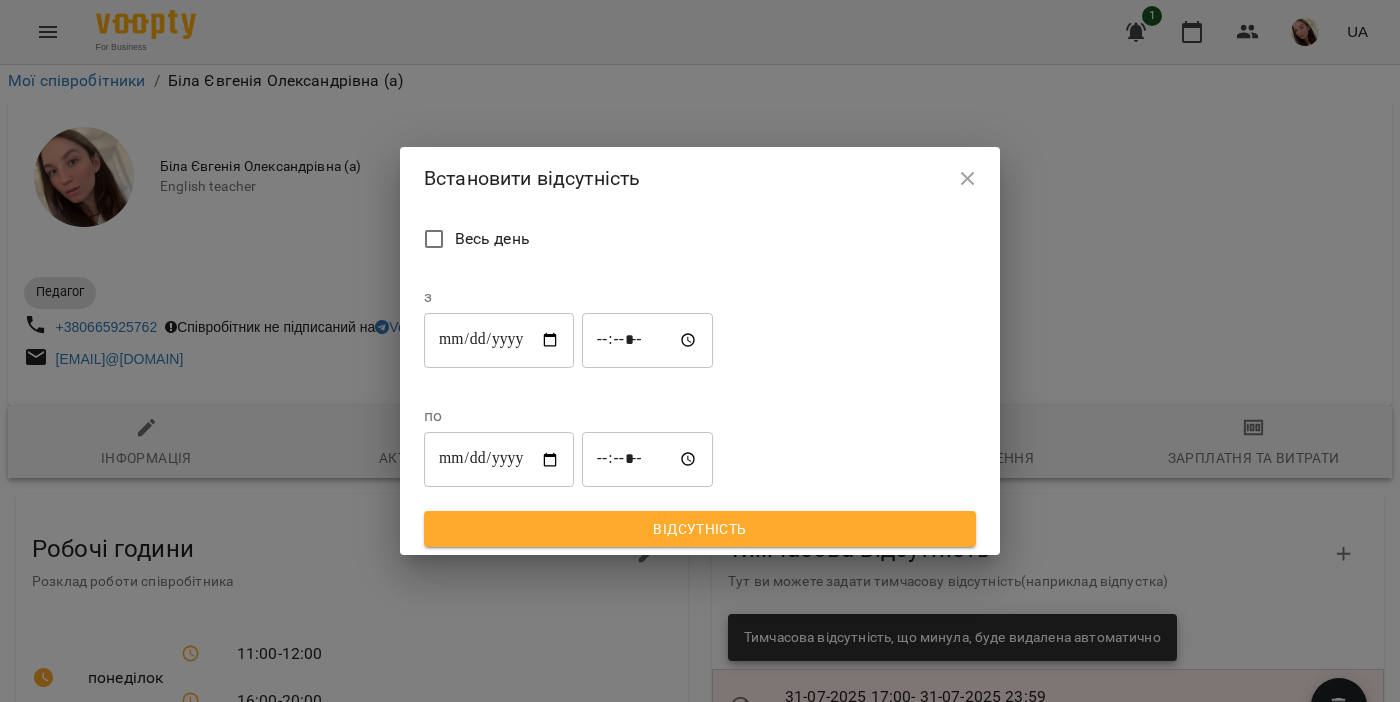 click on "Відсутність" at bounding box center [700, 529] 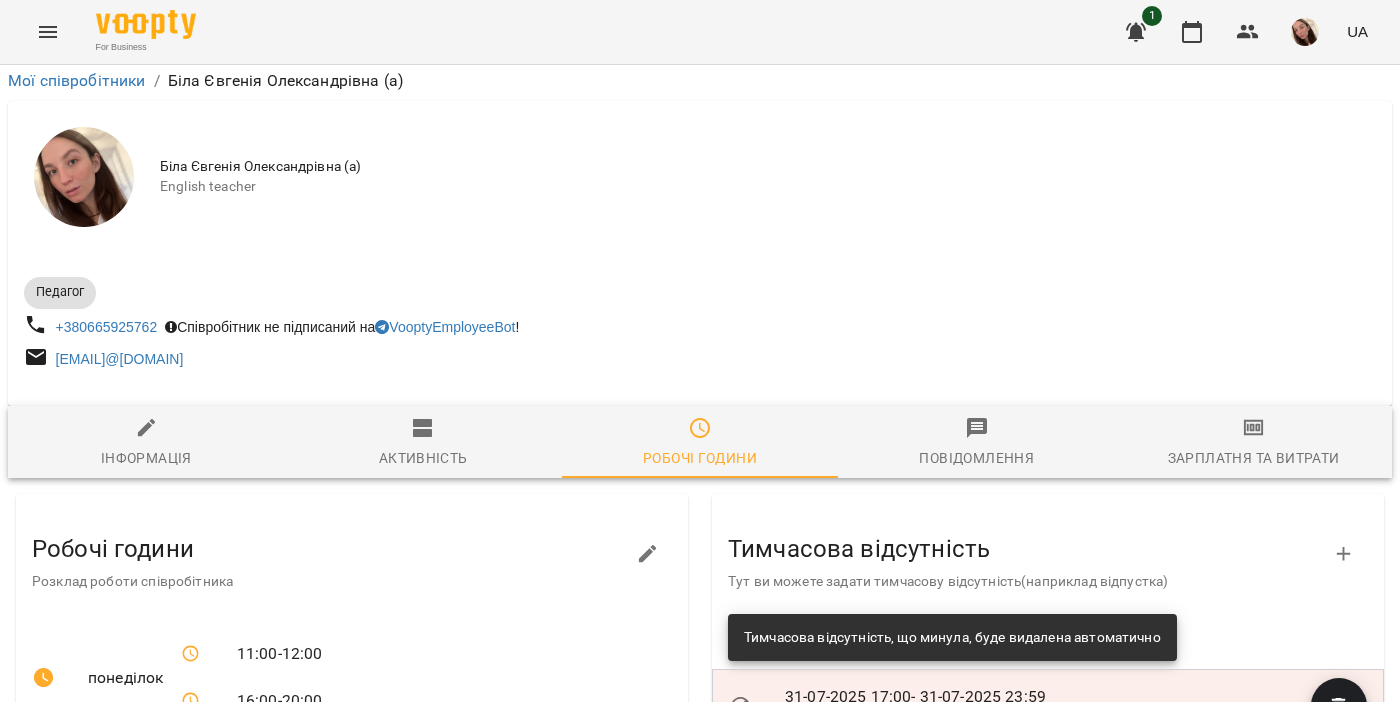 scroll, scrollTop: 0, scrollLeft: 0, axis: both 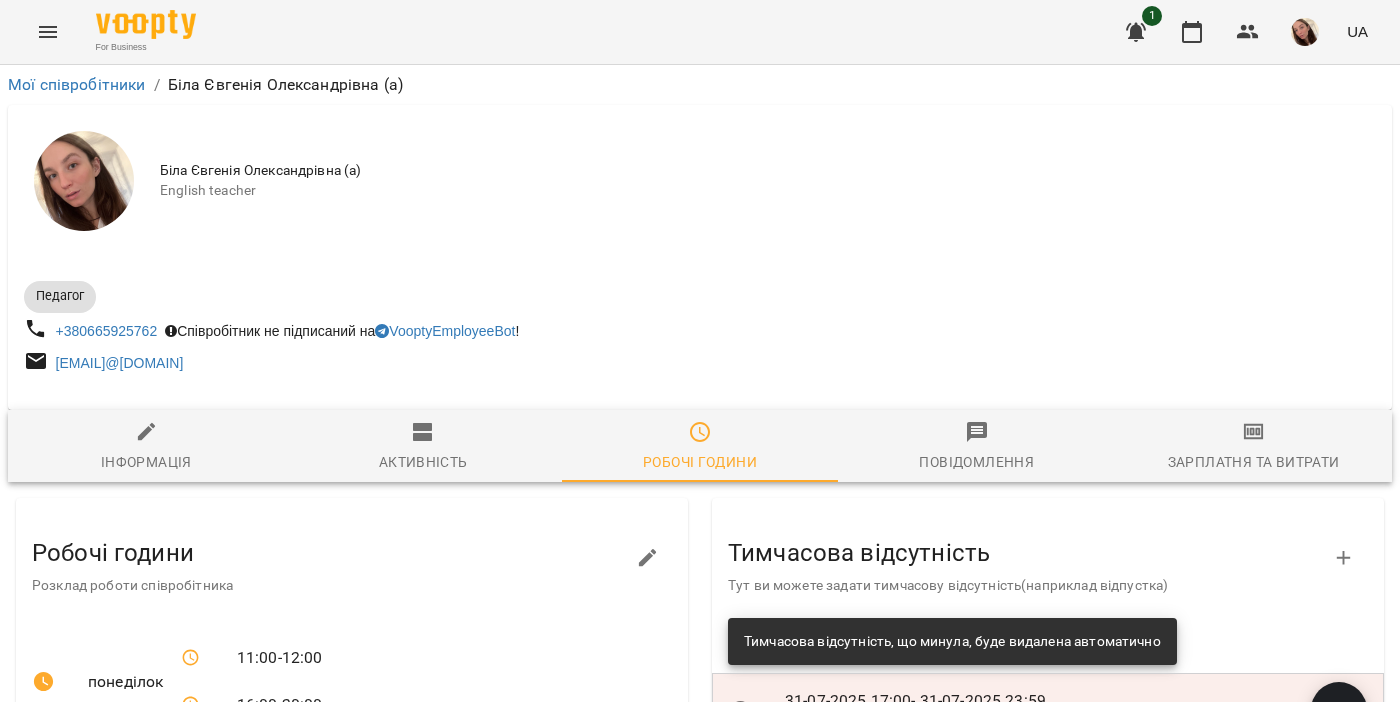 click at bounding box center [1305, 32] 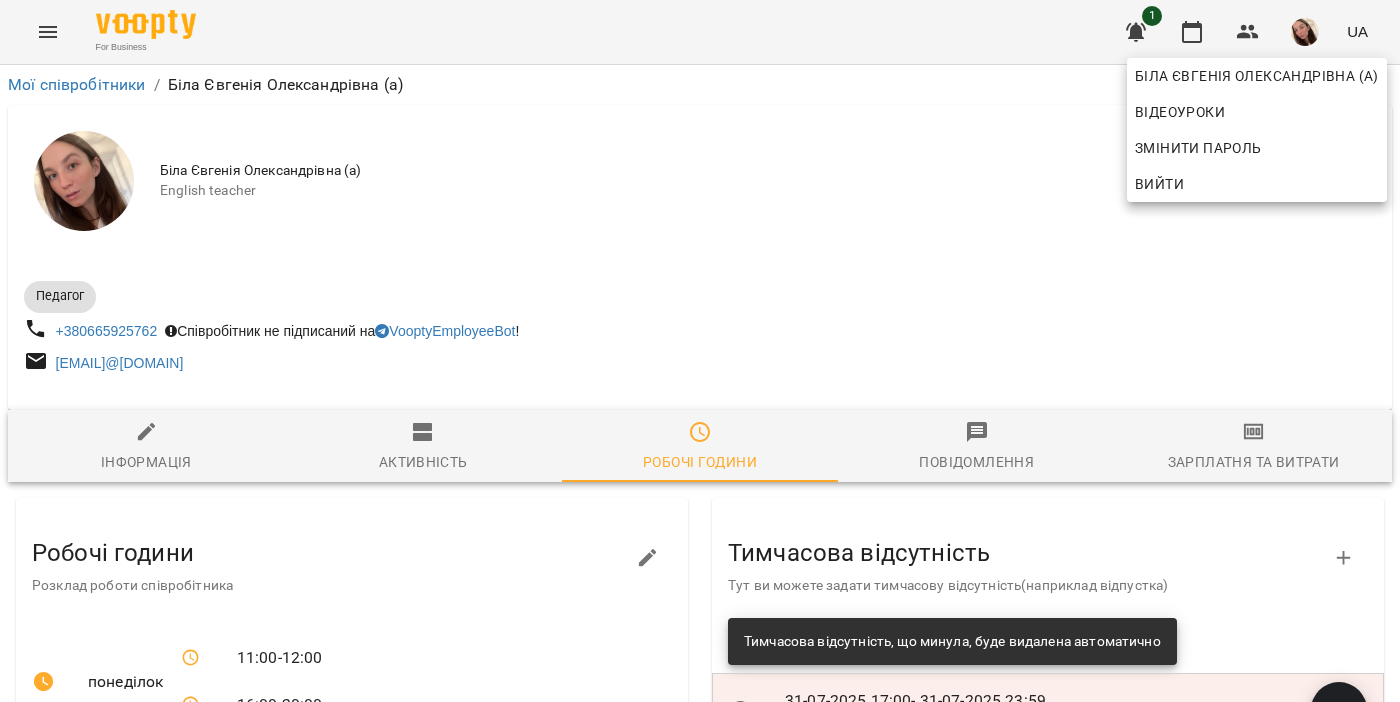 click at bounding box center [700, 351] 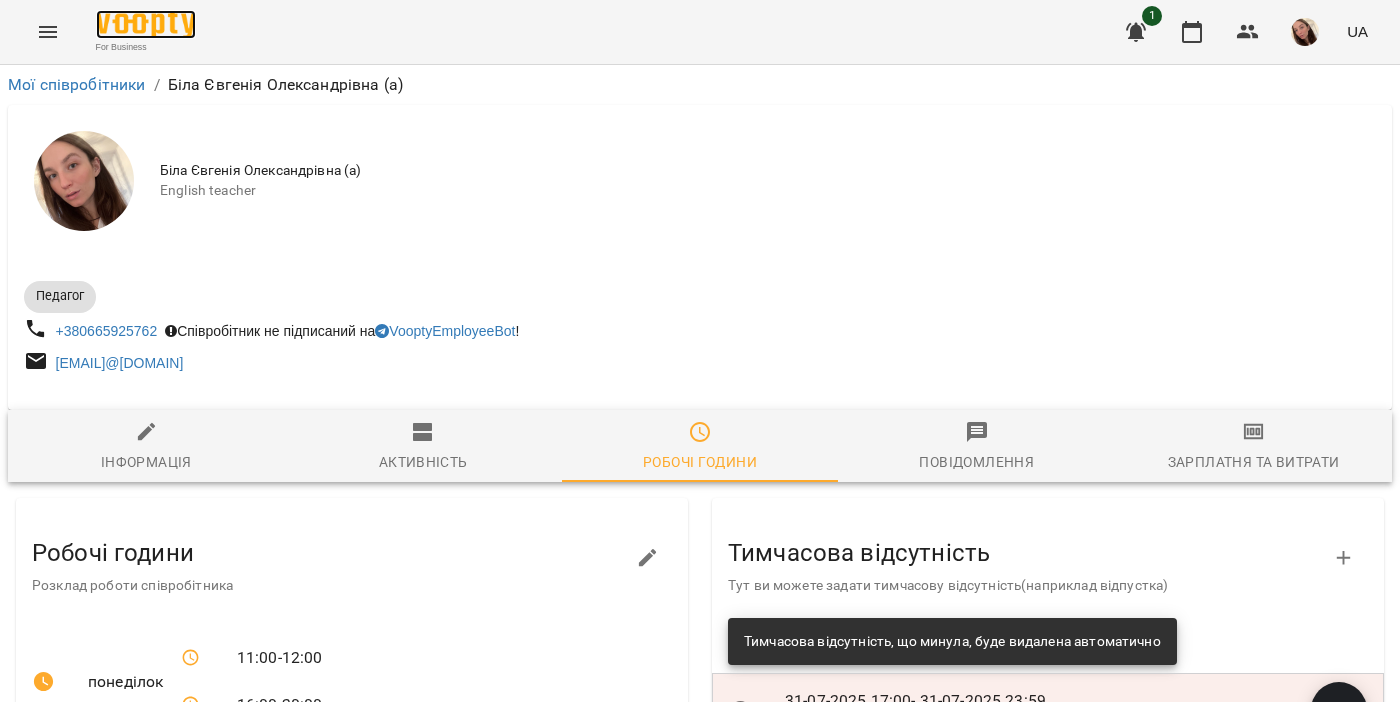 click at bounding box center (146, 24) 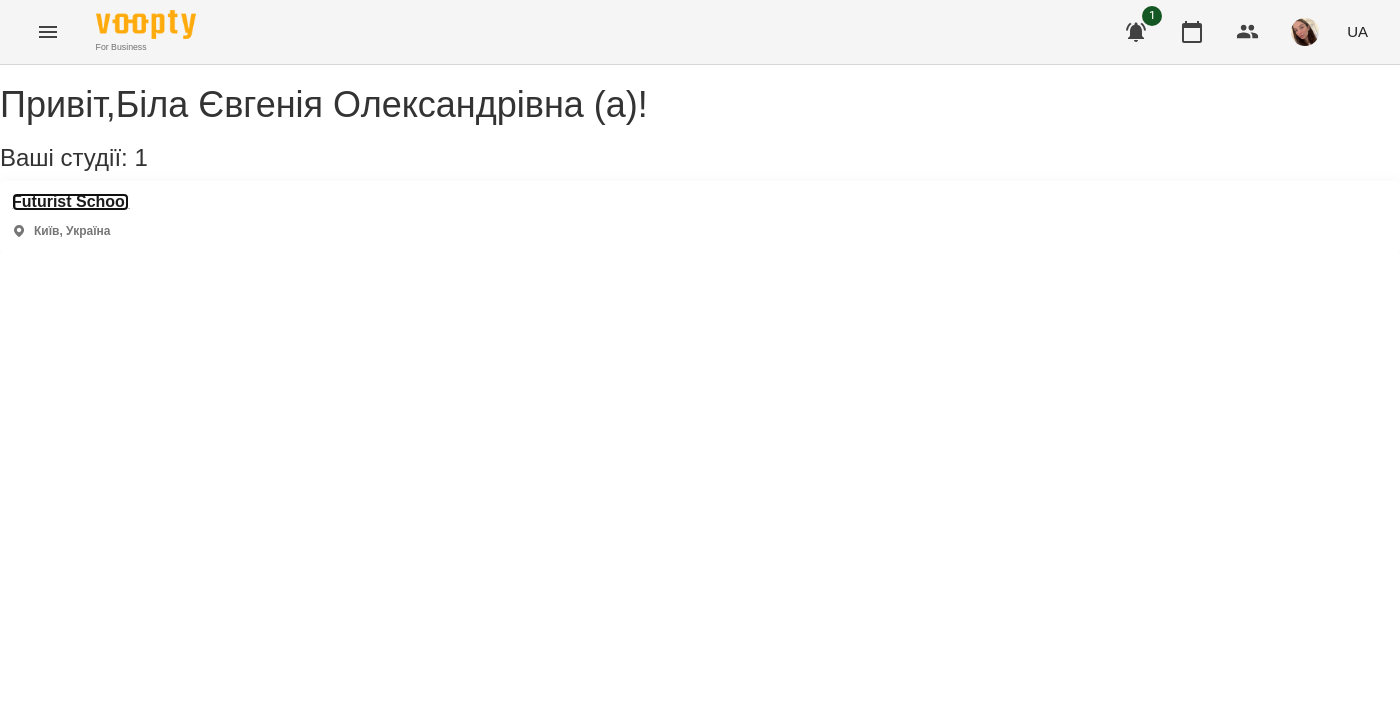 click on "Futurist School" at bounding box center [70, 202] 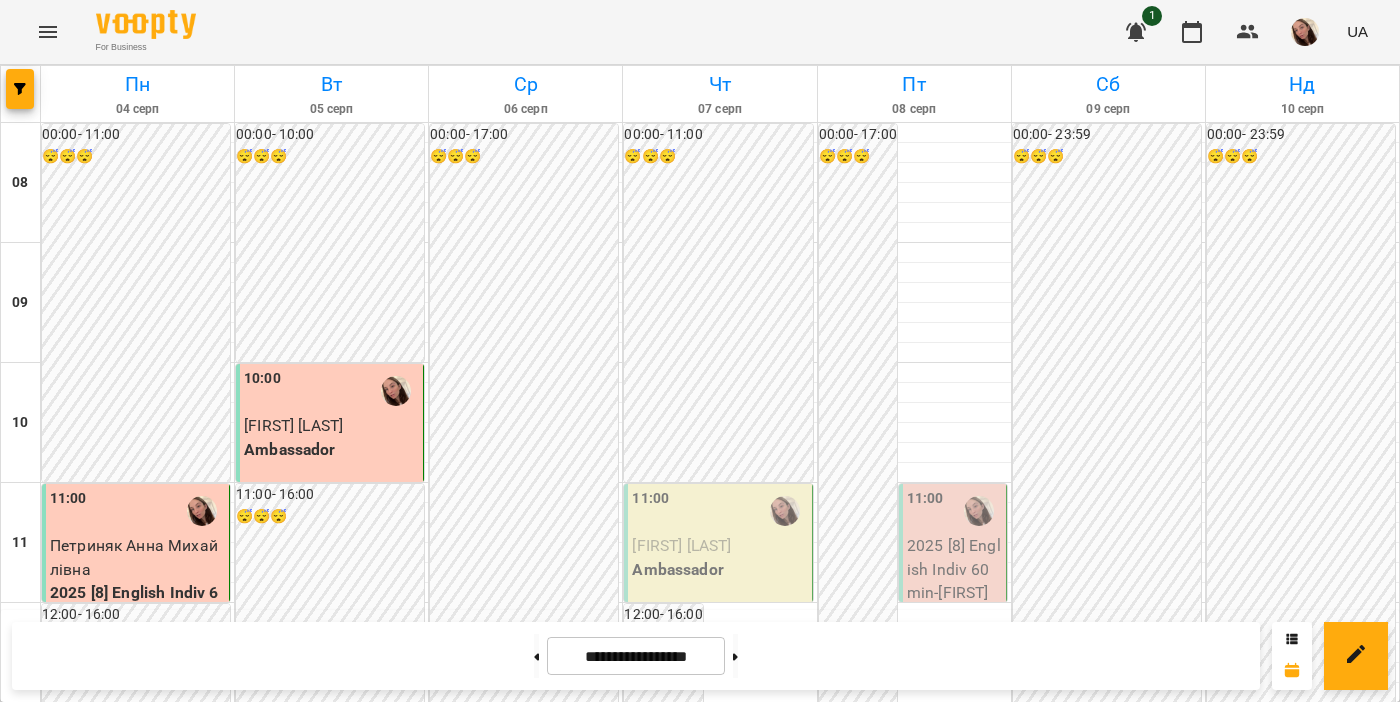 scroll, scrollTop: 1182, scrollLeft: 0, axis: vertical 